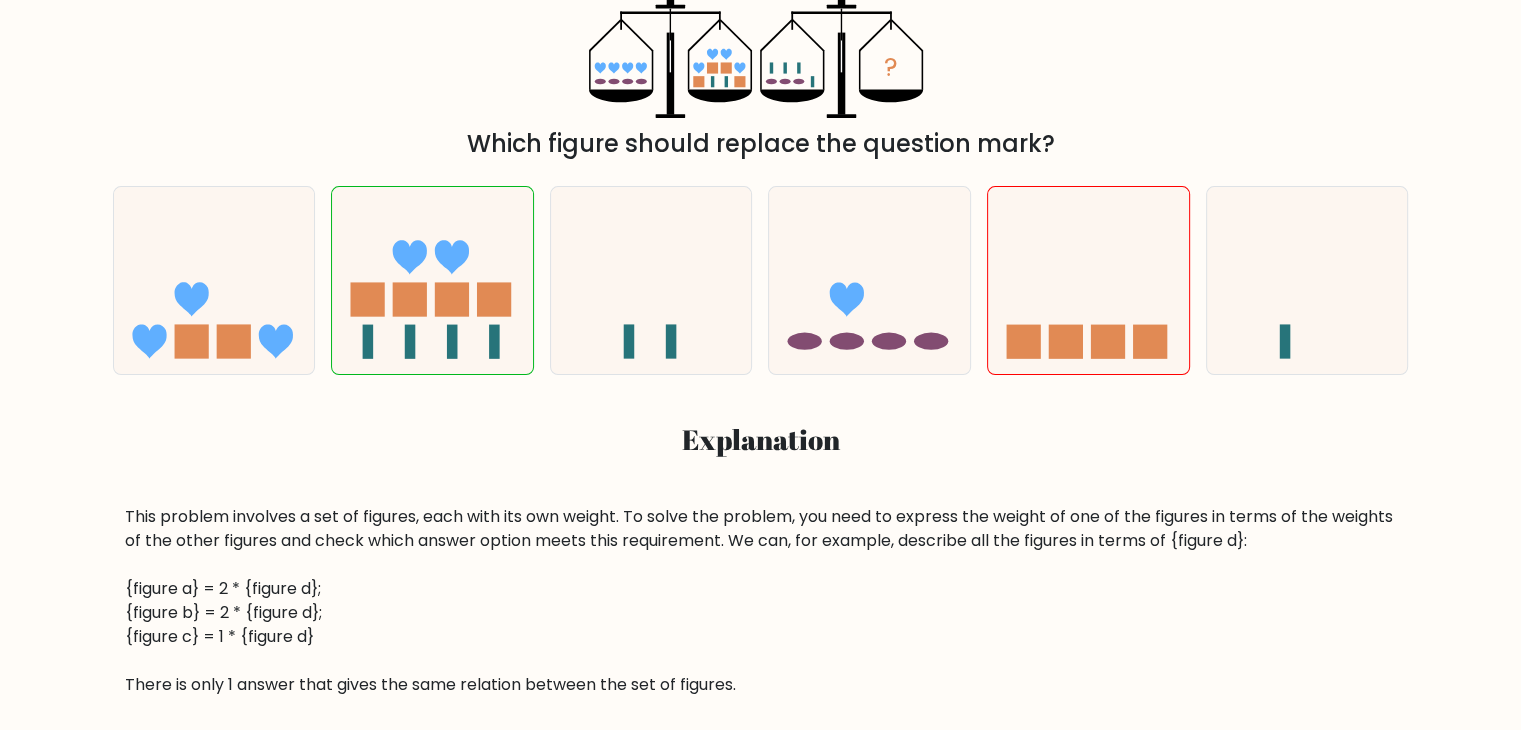 scroll, scrollTop: 466, scrollLeft: 0, axis: vertical 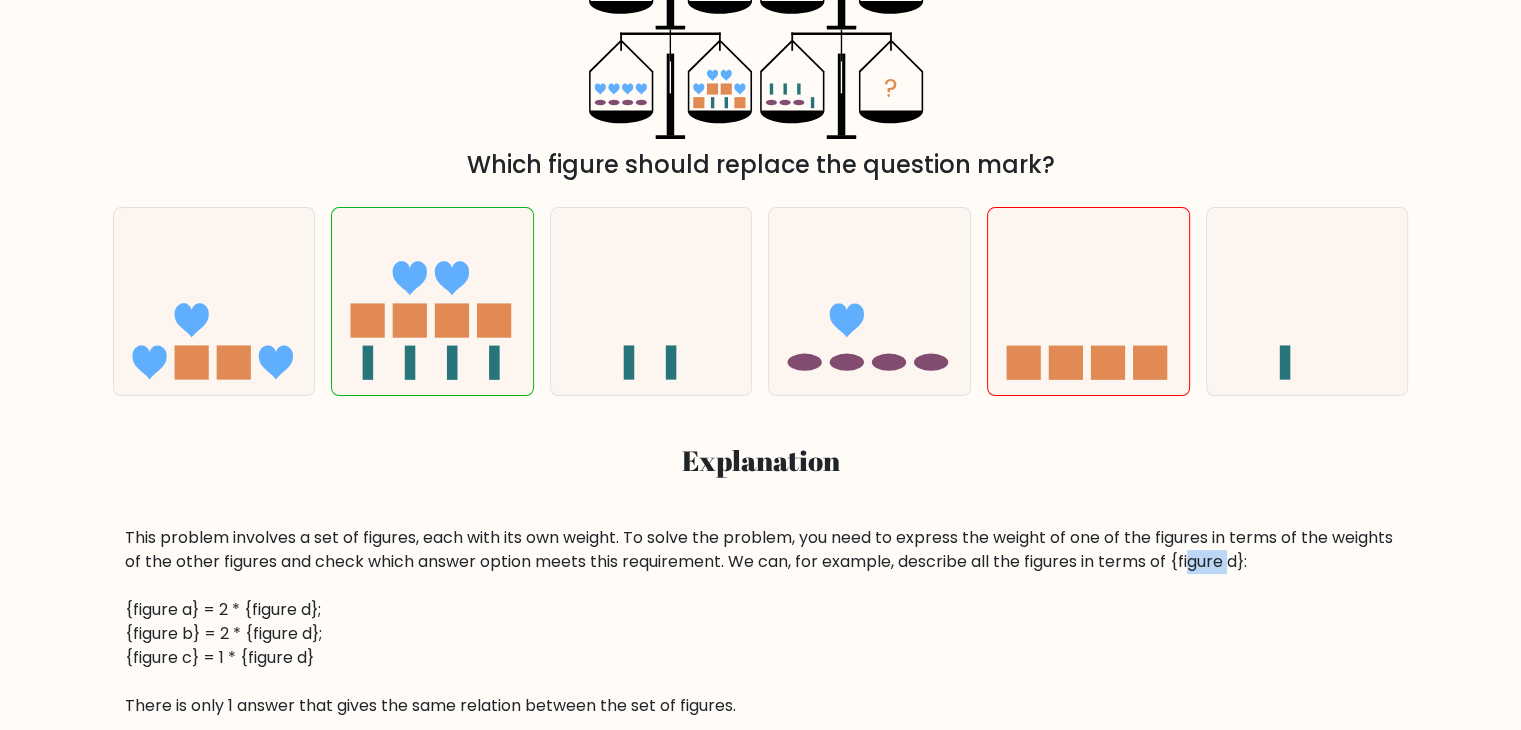click on "This problem involves a set of figures, each with its own weight. To solve the problem, you need to express the weight of one of the figures in terms of the weights of the other figures and check which answer option meets this requirement. We can, for example, describe all the figures in terms of {figure d}: {figure a} = 2 * {figure d}; {figure b} = 2 * {figure d}; {figure c} = 1 * {figure d} There is only 1 answer that gives the same relation between the set of figures." at bounding box center [761, 622] 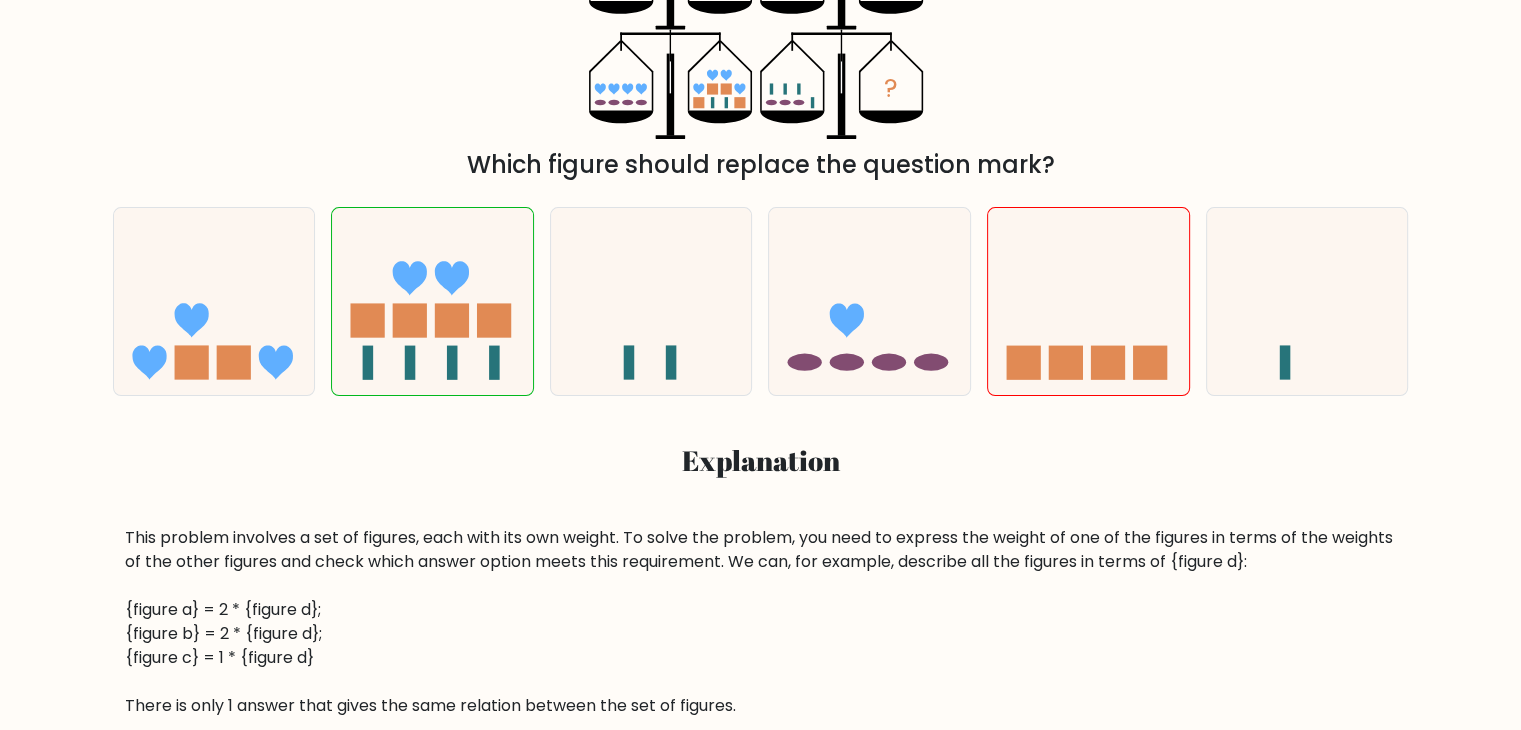 click on "This problem involves a set of figures, each with its own weight. To solve the problem, you need to express the weight of one of the figures in terms of the weights of the other figures and check which answer option meets this requirement. We can, for example, describe all the figures in terms of {figure d}: {figure a} = 2 * {figure d}; {figure b} = 2 * {figure d}; {figure c} = 1 * {figure d} There is only 1 answer that gives the same relation between the set of figures." at bounding box center (761, 622) 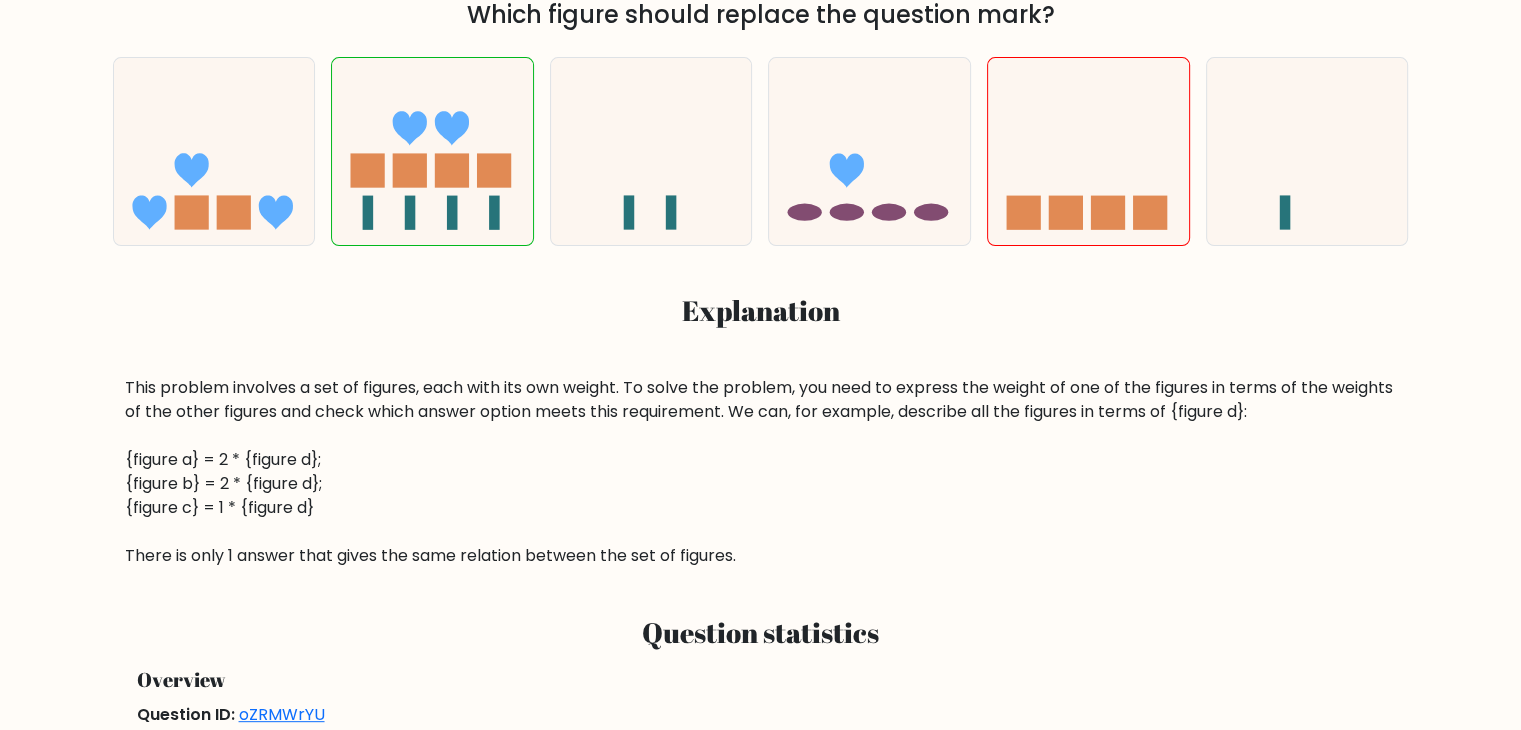 scroll, scrollTop: 800, scrollLeft: 0, axis: vertical 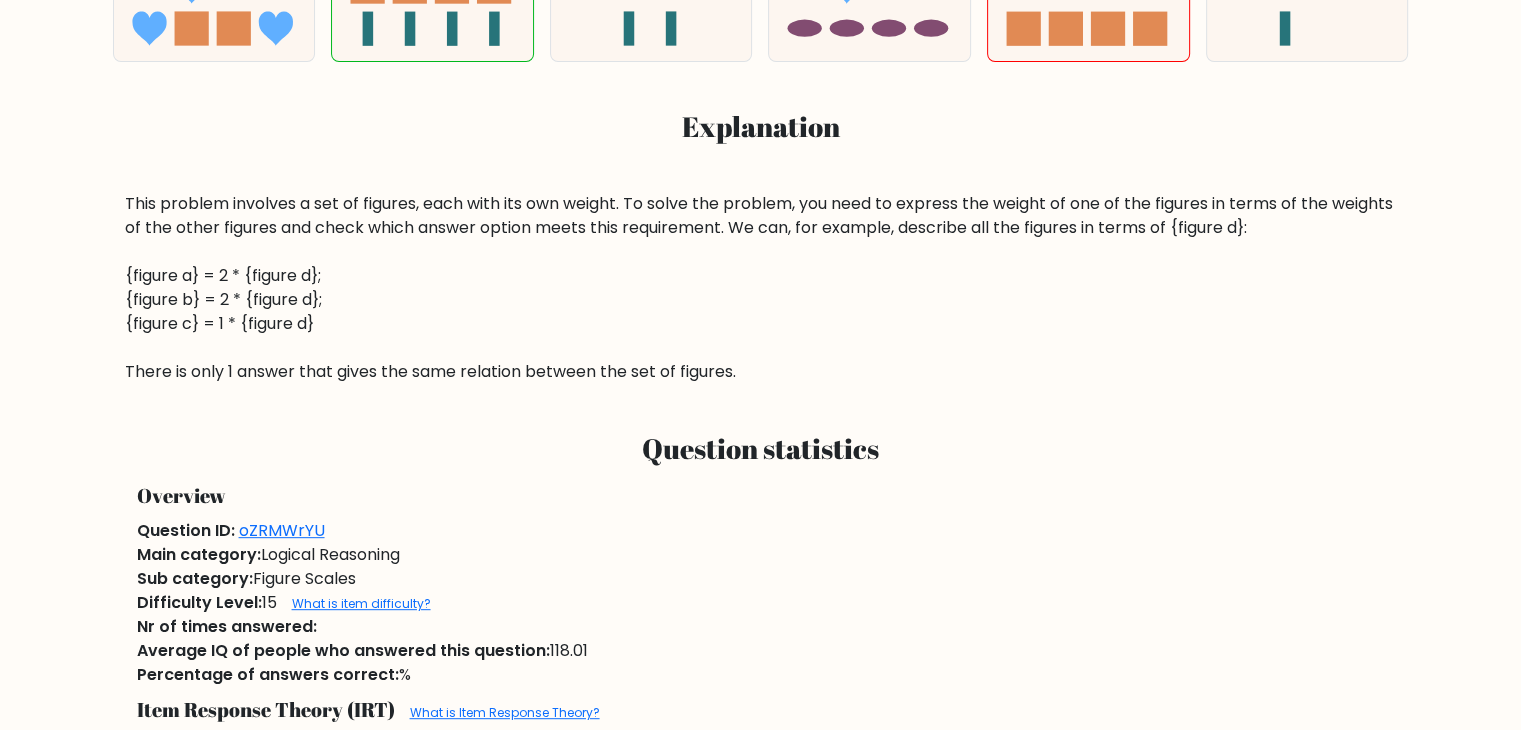 click on "This problem involves a set of figures, each with its own weight. To solve the problem, you need to express the weight of one of the figures in terms of the weights of the other figures and check which answer option meets this requirement. We can, for example, describe all the figures in terms of {figure d}: {figure a} = 2 * {figure d}; {figure b} = 2 * {figure d}; {figure c} = 1 * {figure d} There is only 1 answer that gives the same relation between the set of figures." at bounding box center [761, 288] 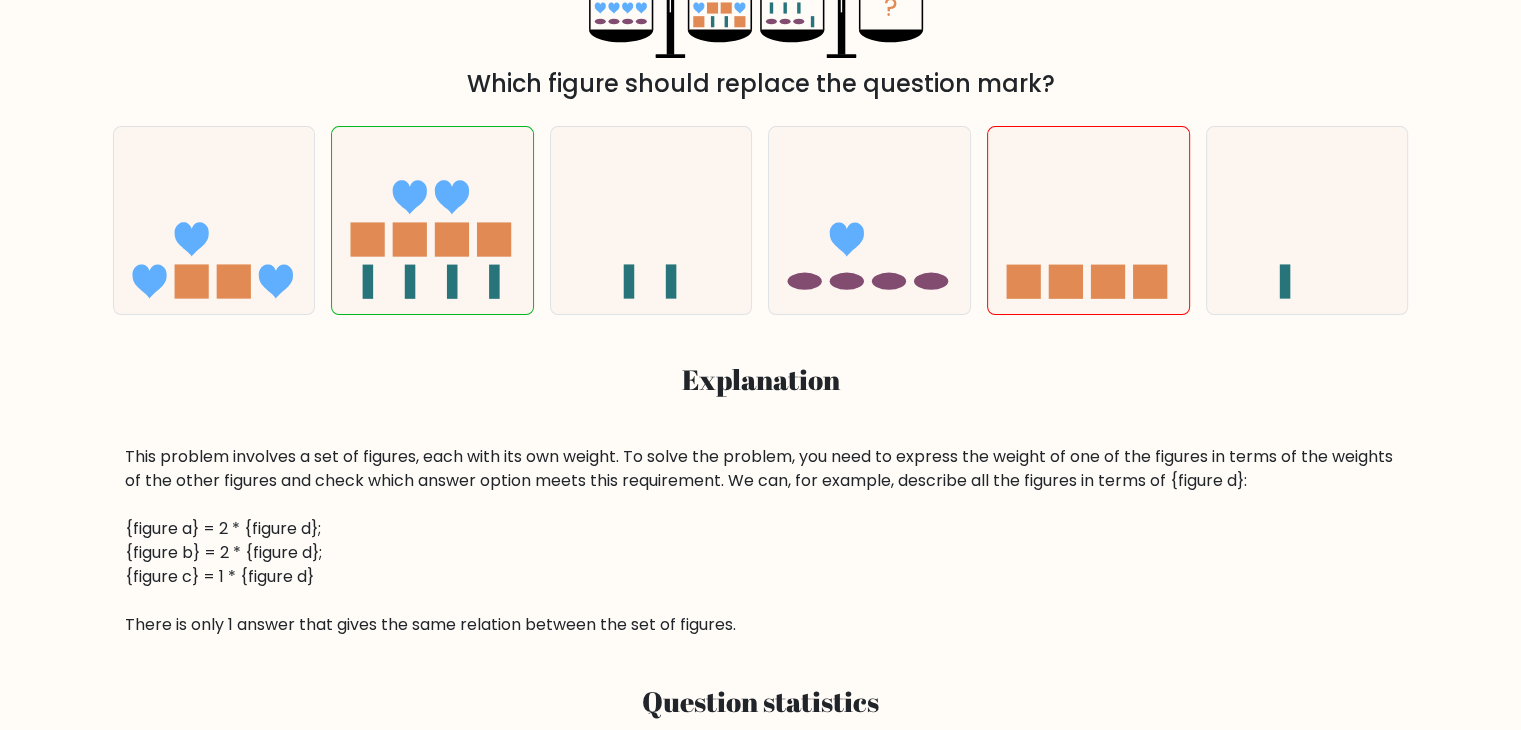 scroll, scrollTop: 533, scrollLeft: 0, axis: vertical 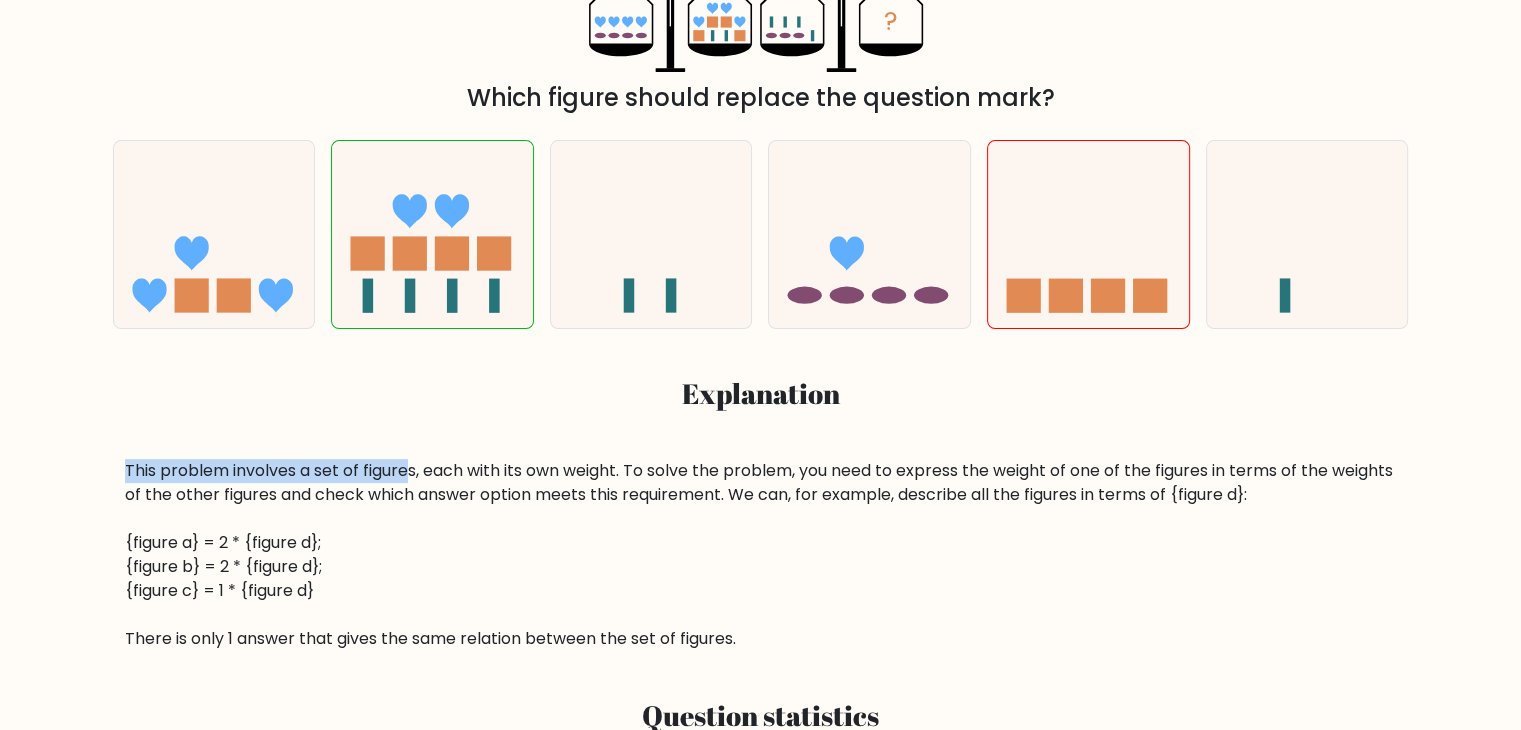 drag, startPoint x: 414, startPoint y: 469, endPoint x: 0, endPoint y: 476, distance: 414.05917 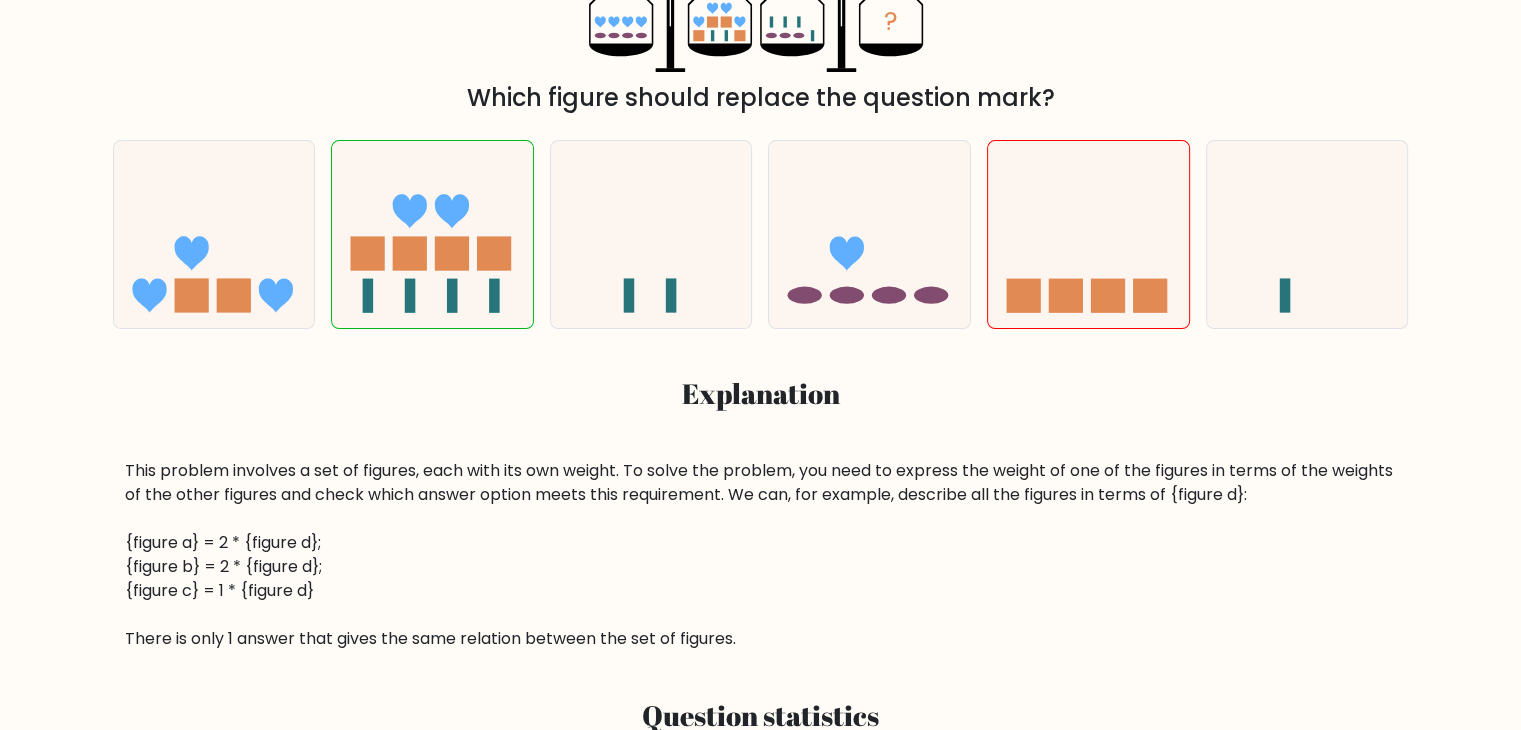 click on "This problem involves a set of figures, each with its own weight. To solve the problem, you need to express the weight of one of the figures in terms of the weights of the other figures and check which answer option meets this requirement. We can, for example, describe all the figures in terms of {figure d}: {figure a} = 2 * {figure d}; {figure b} = 2 * {figure d}; {figure c} = 1 * {figure d} There is only 1 answer that gives the same relation between the set of figures." at bounding box center [761, 555] 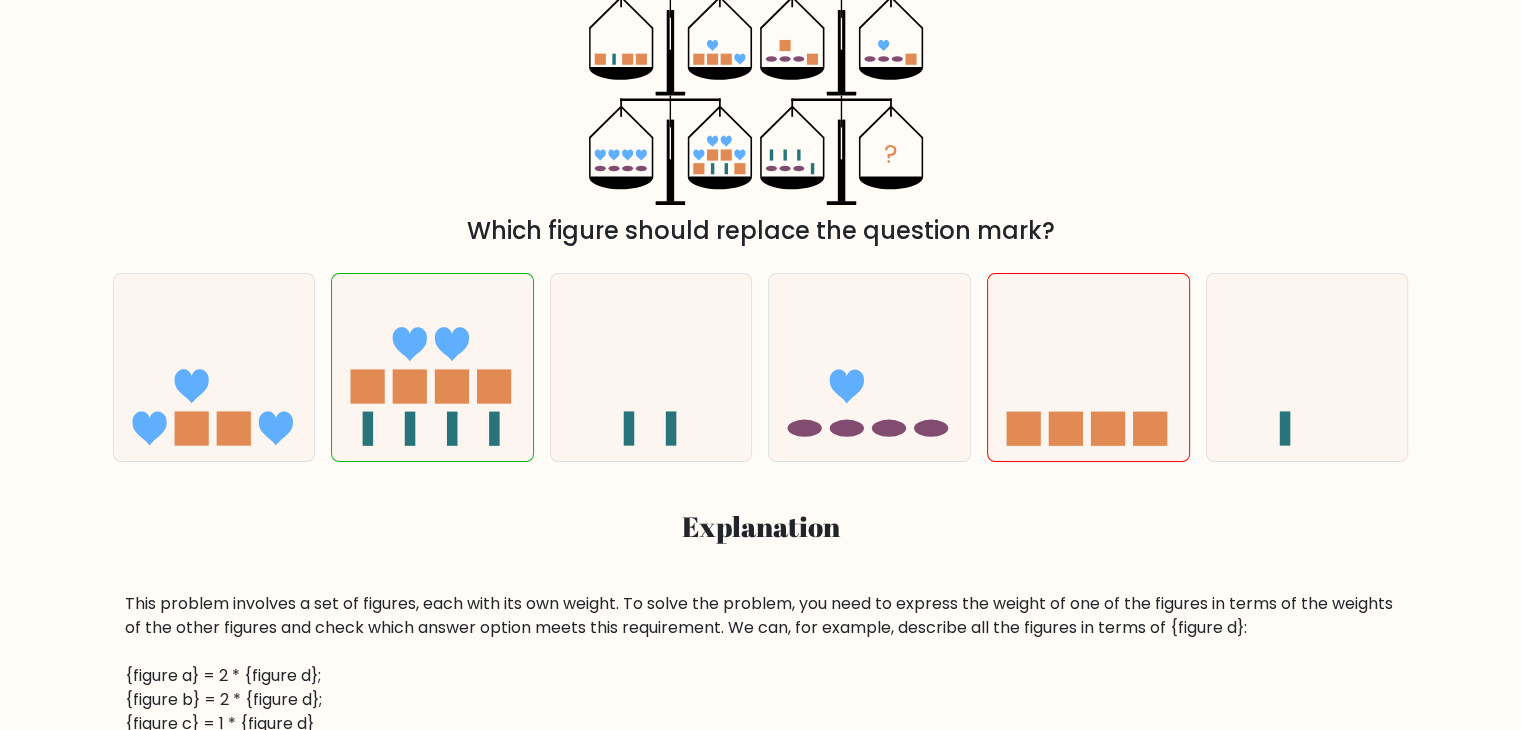 scroll, scrollTop: 333, scrollLeft: 0, axis: vertical 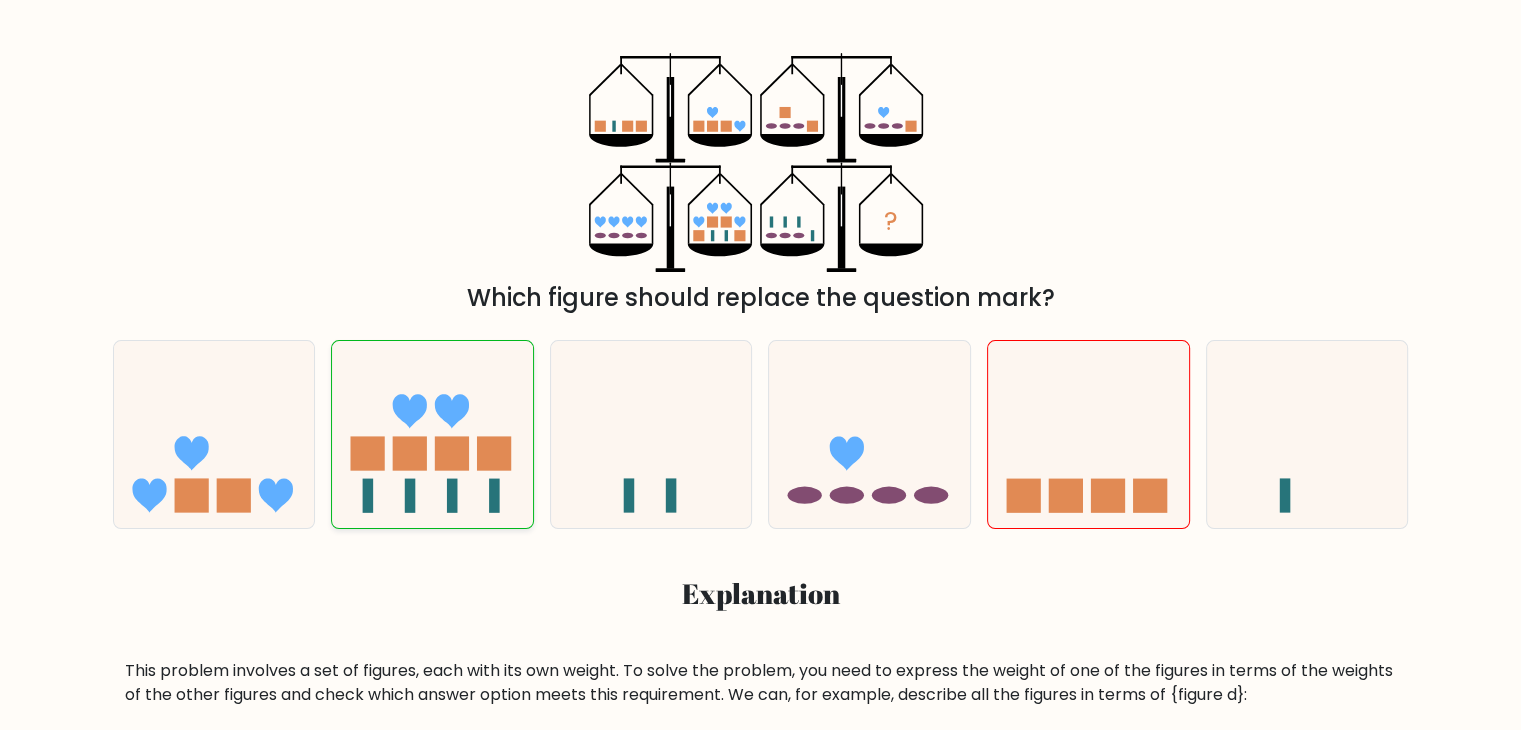 click 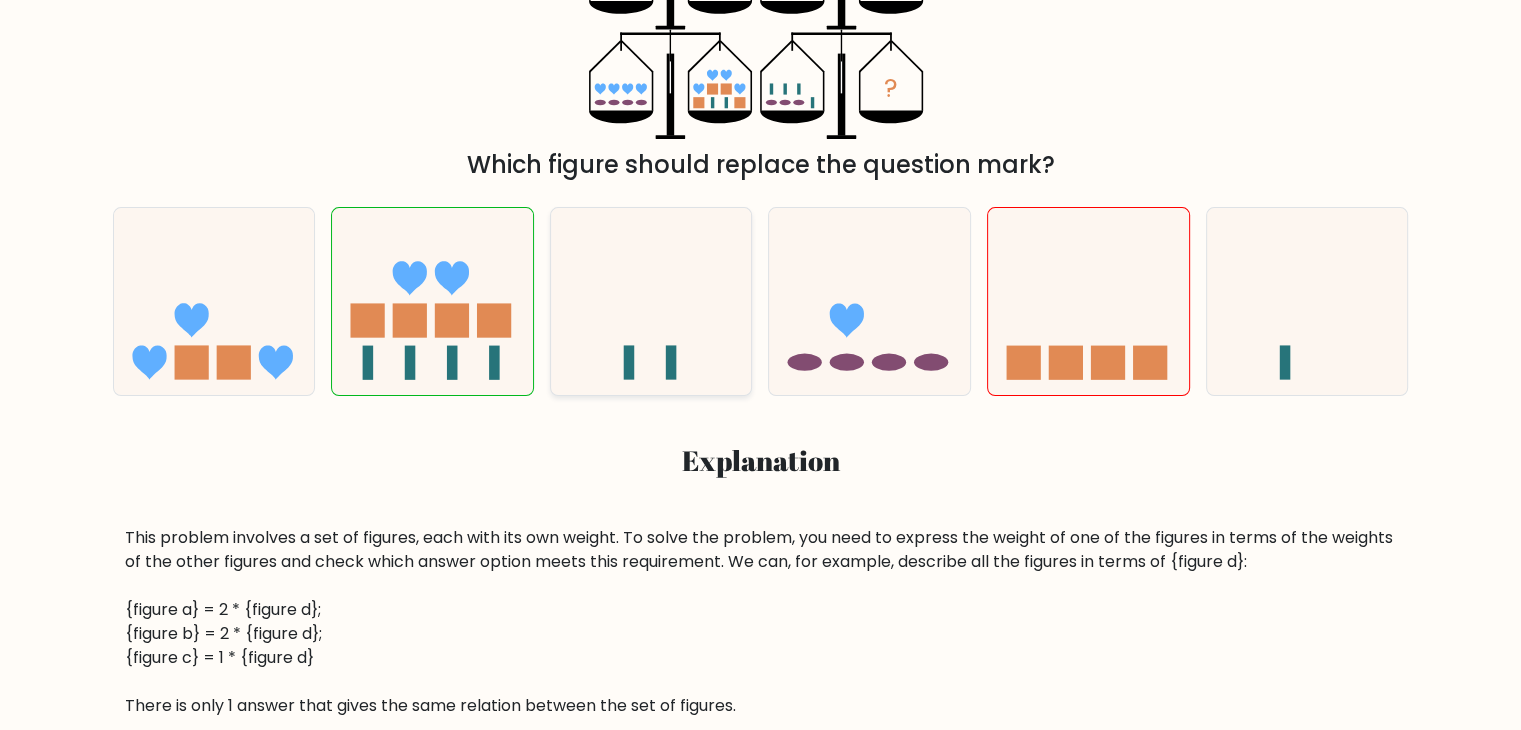 click 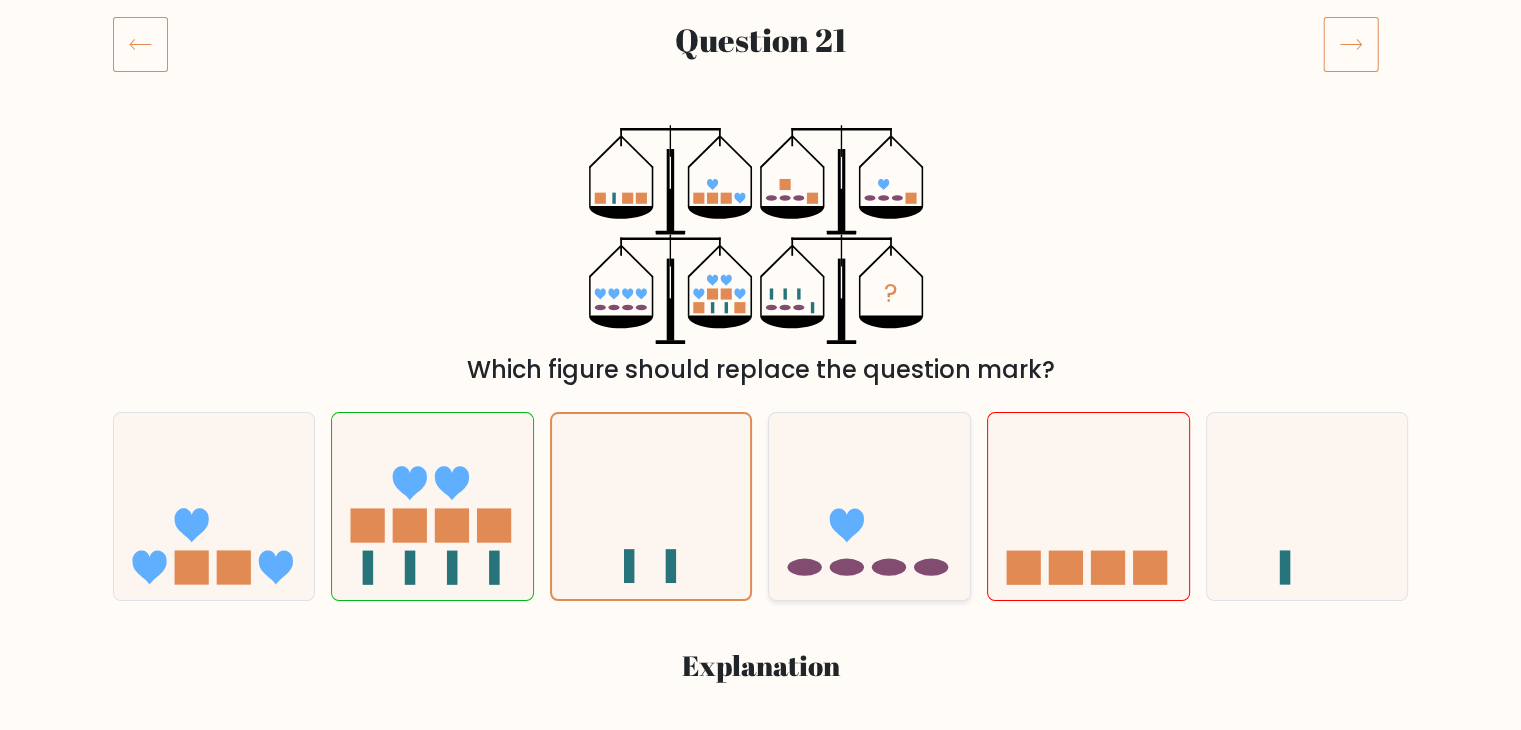 scroll, scrollTop: 272, scrollLeft: 0, axis: vertical 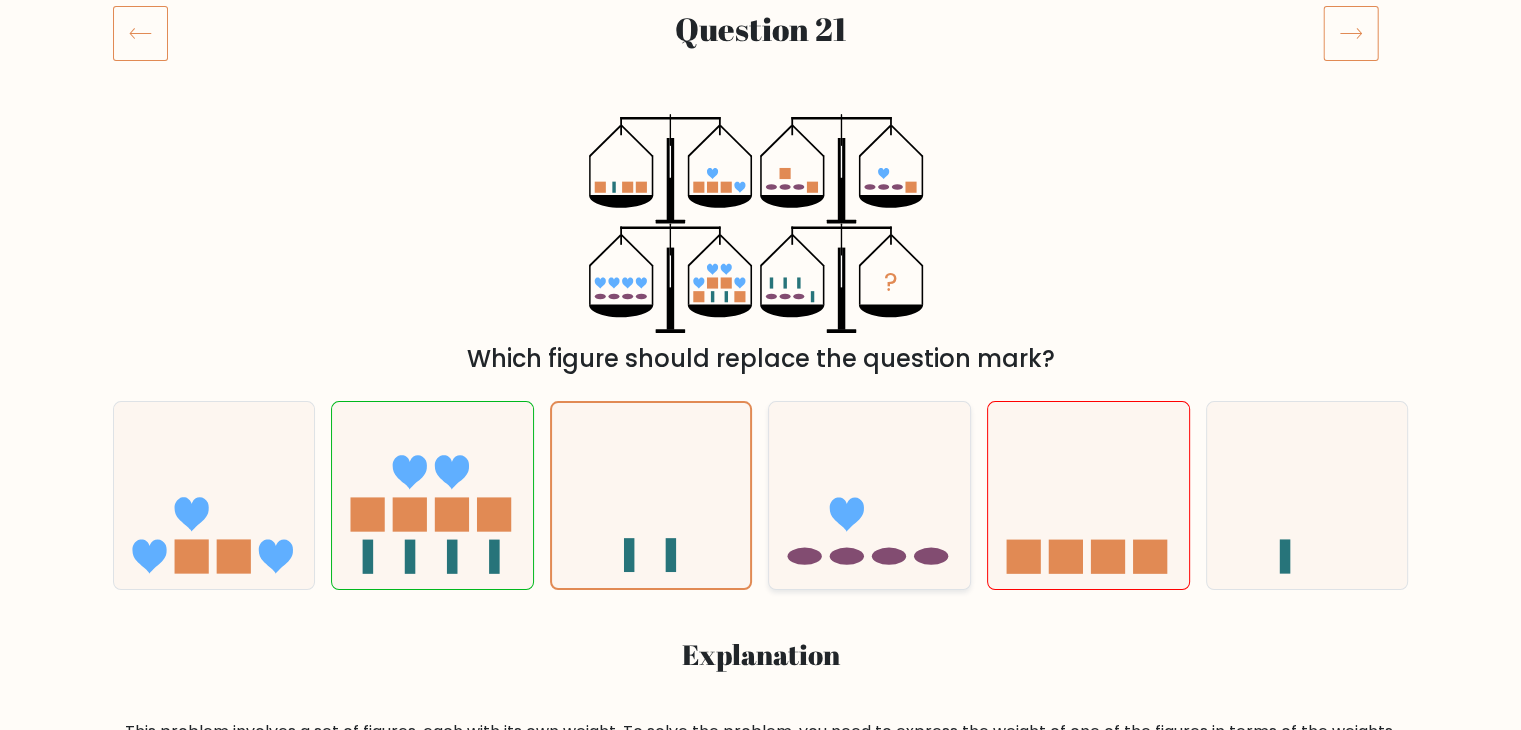 click 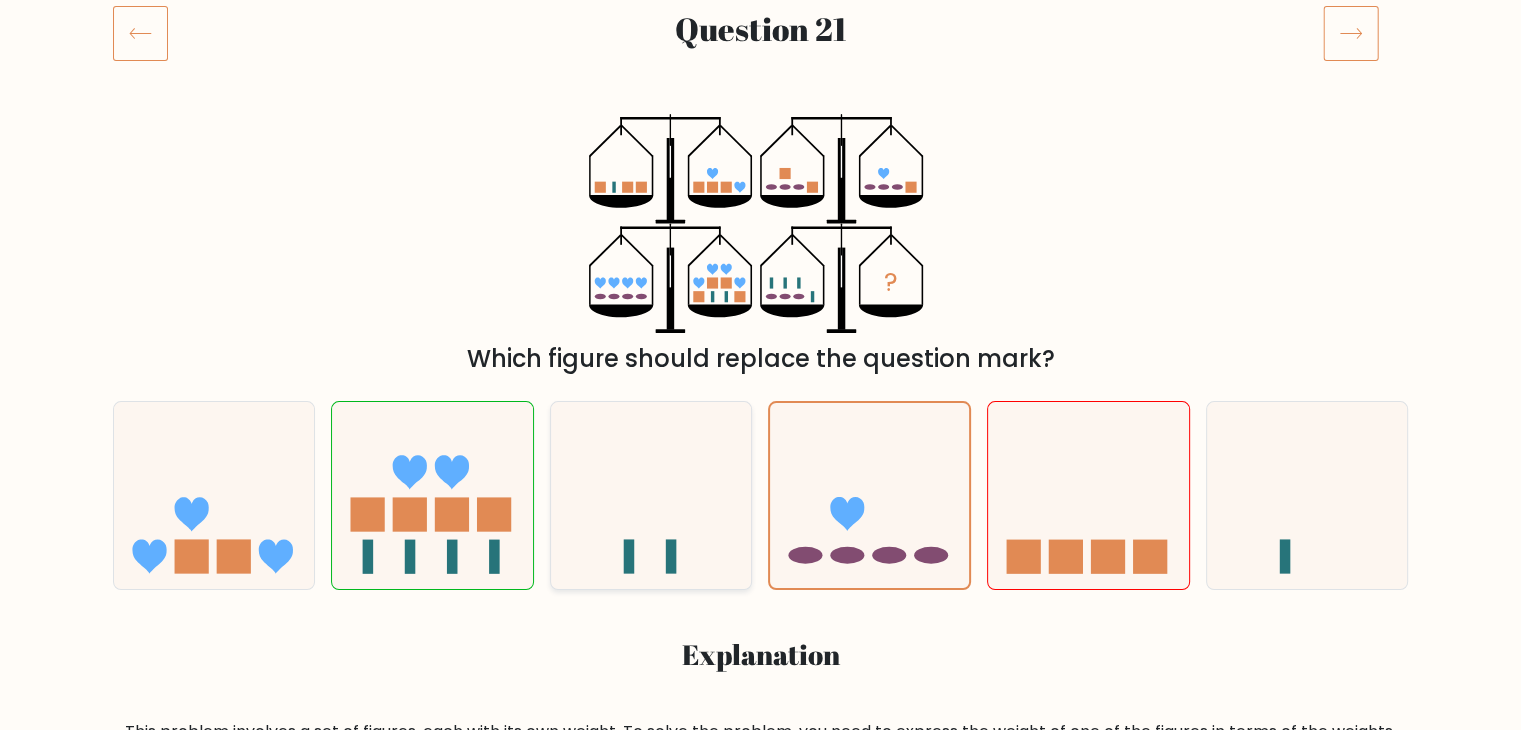 click 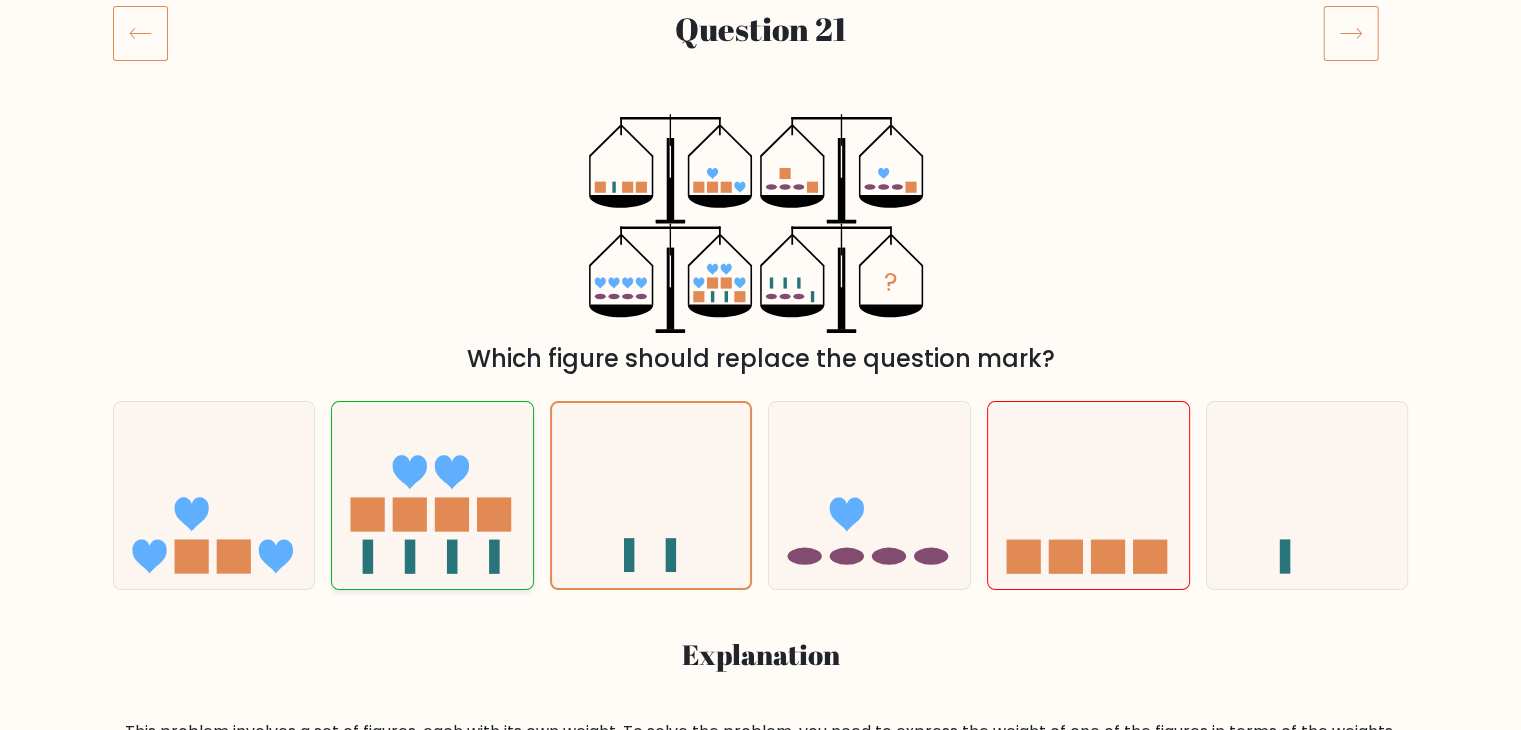click 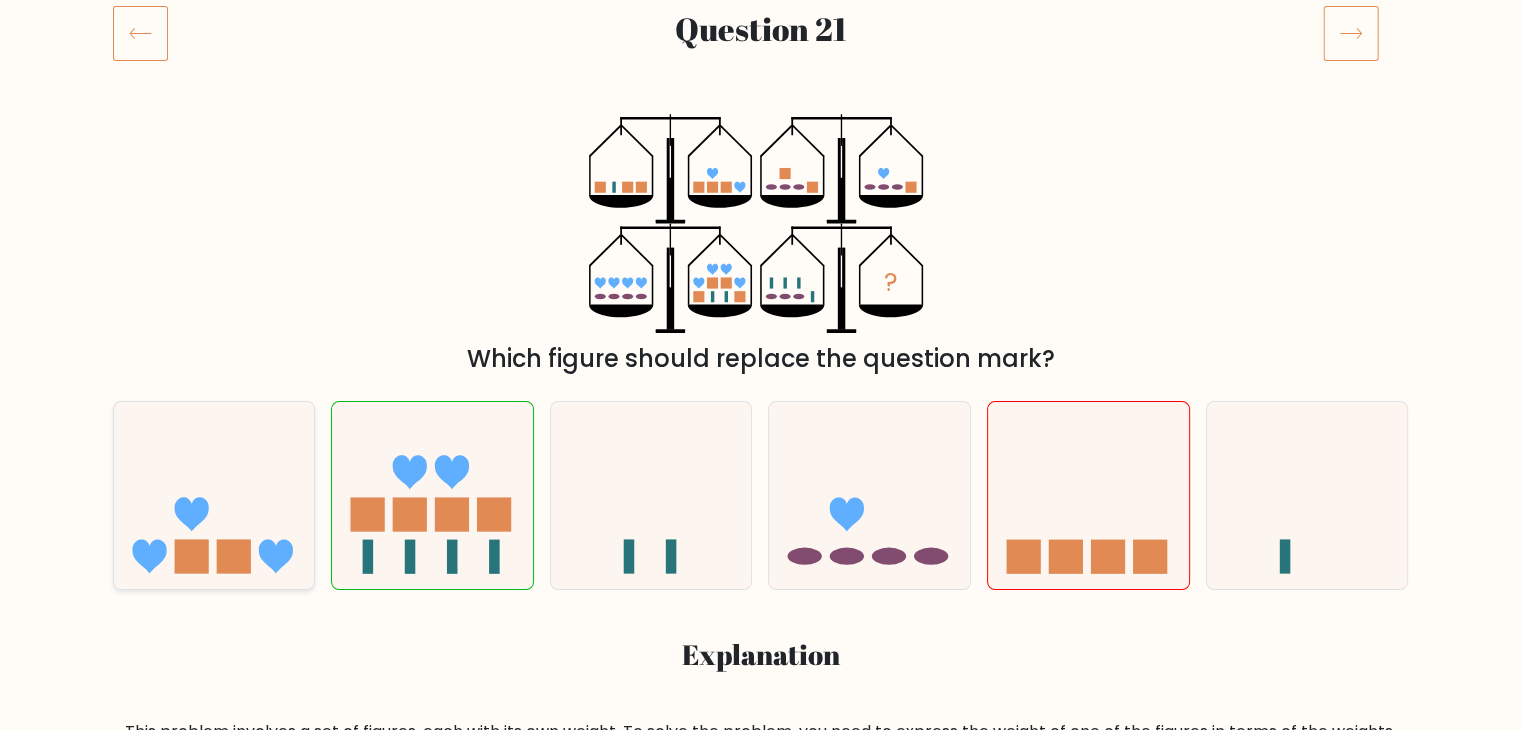 click 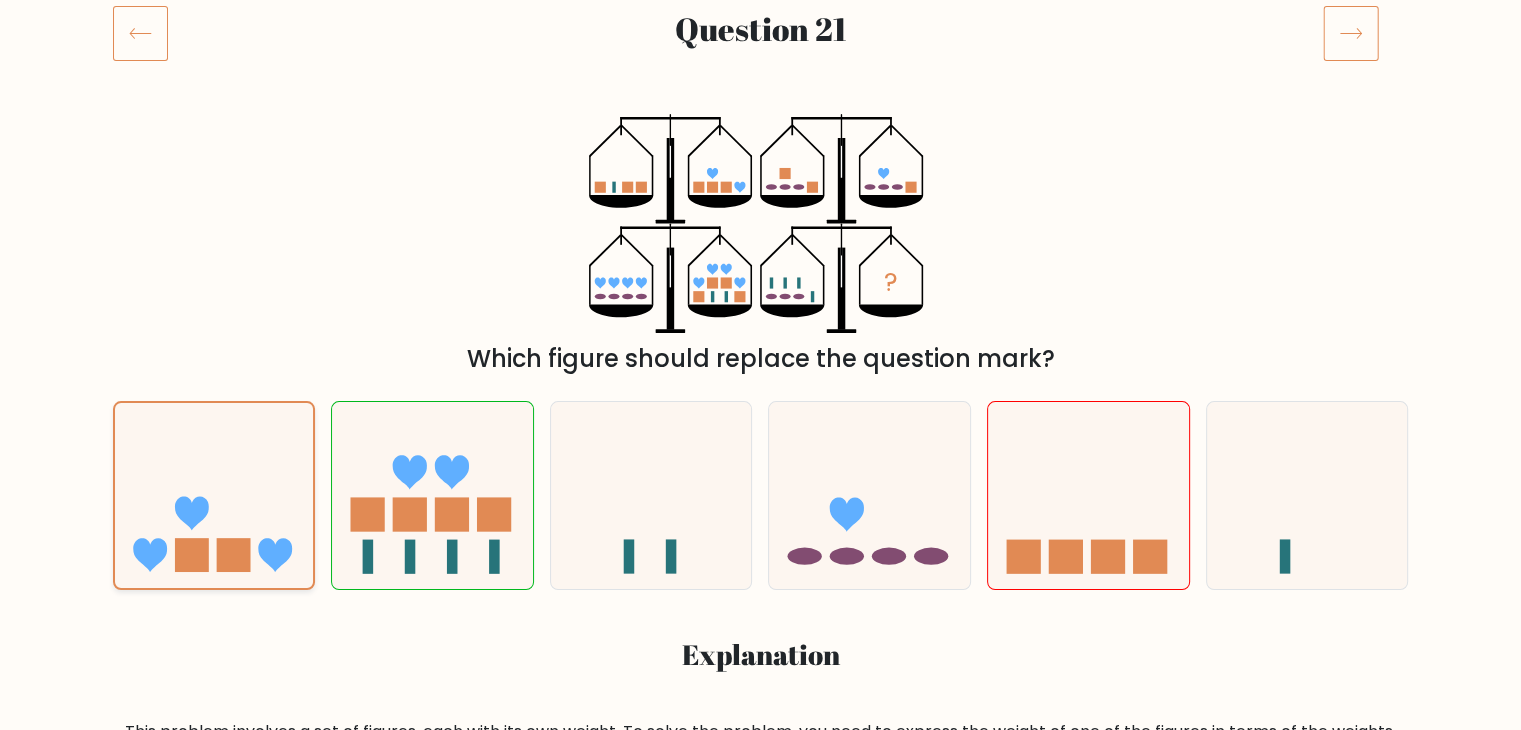 click 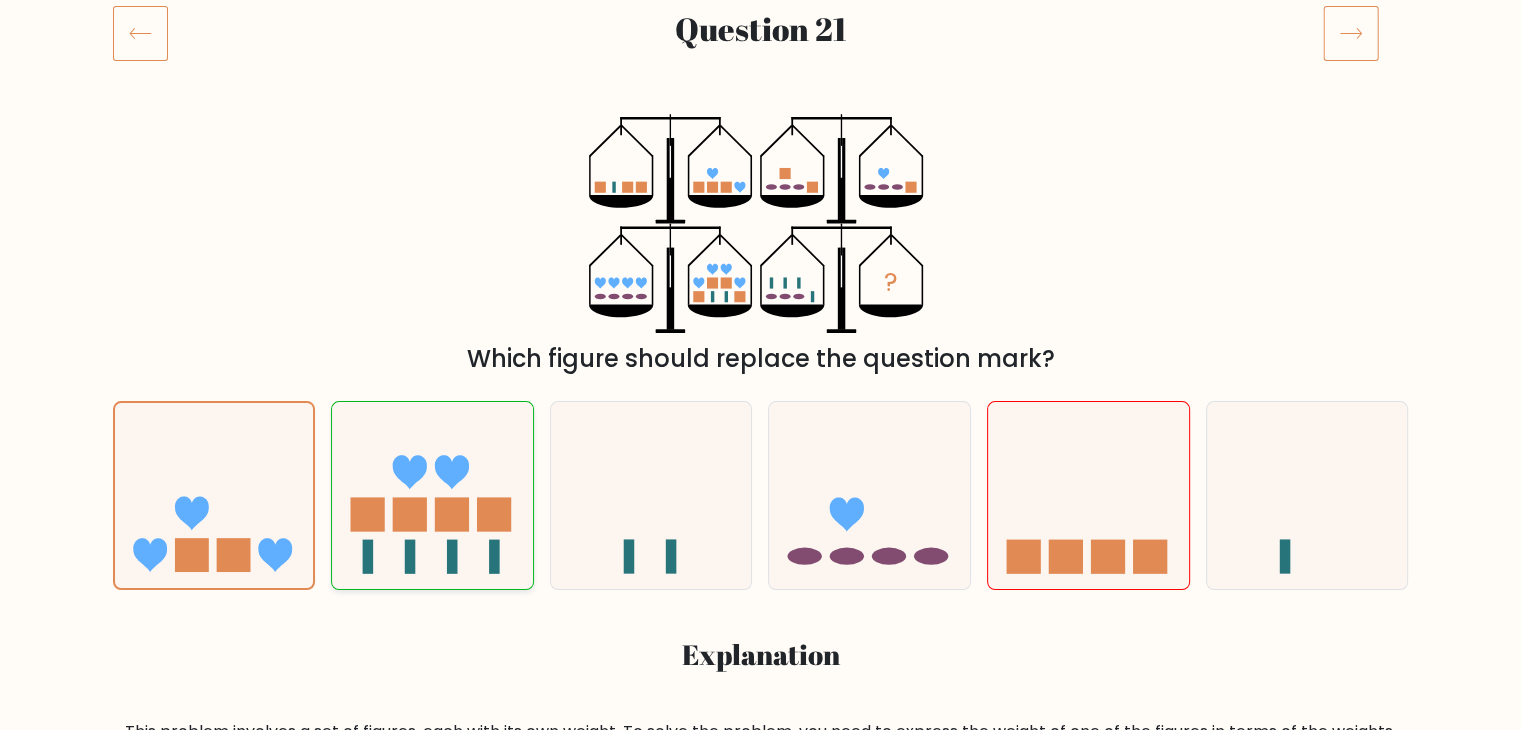 click 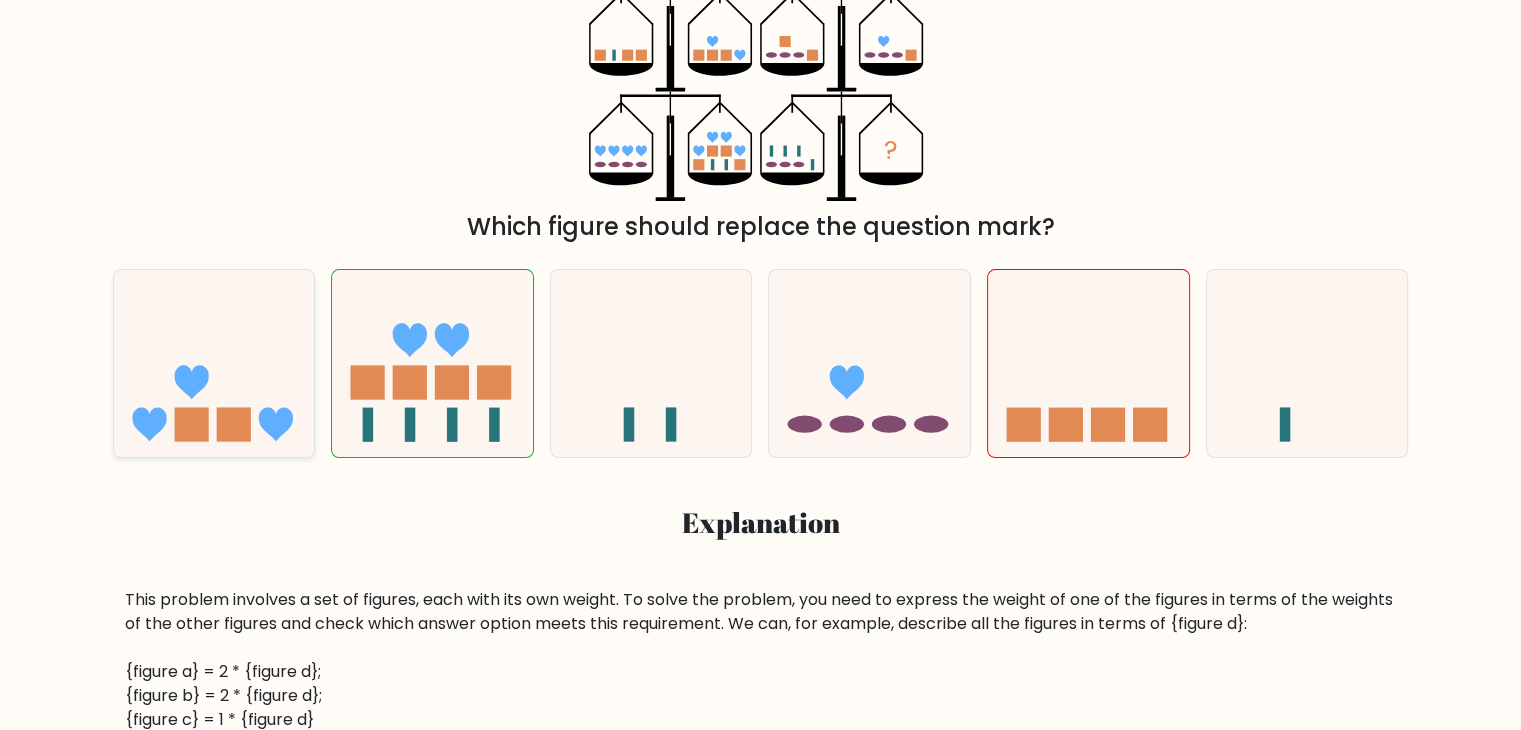 click 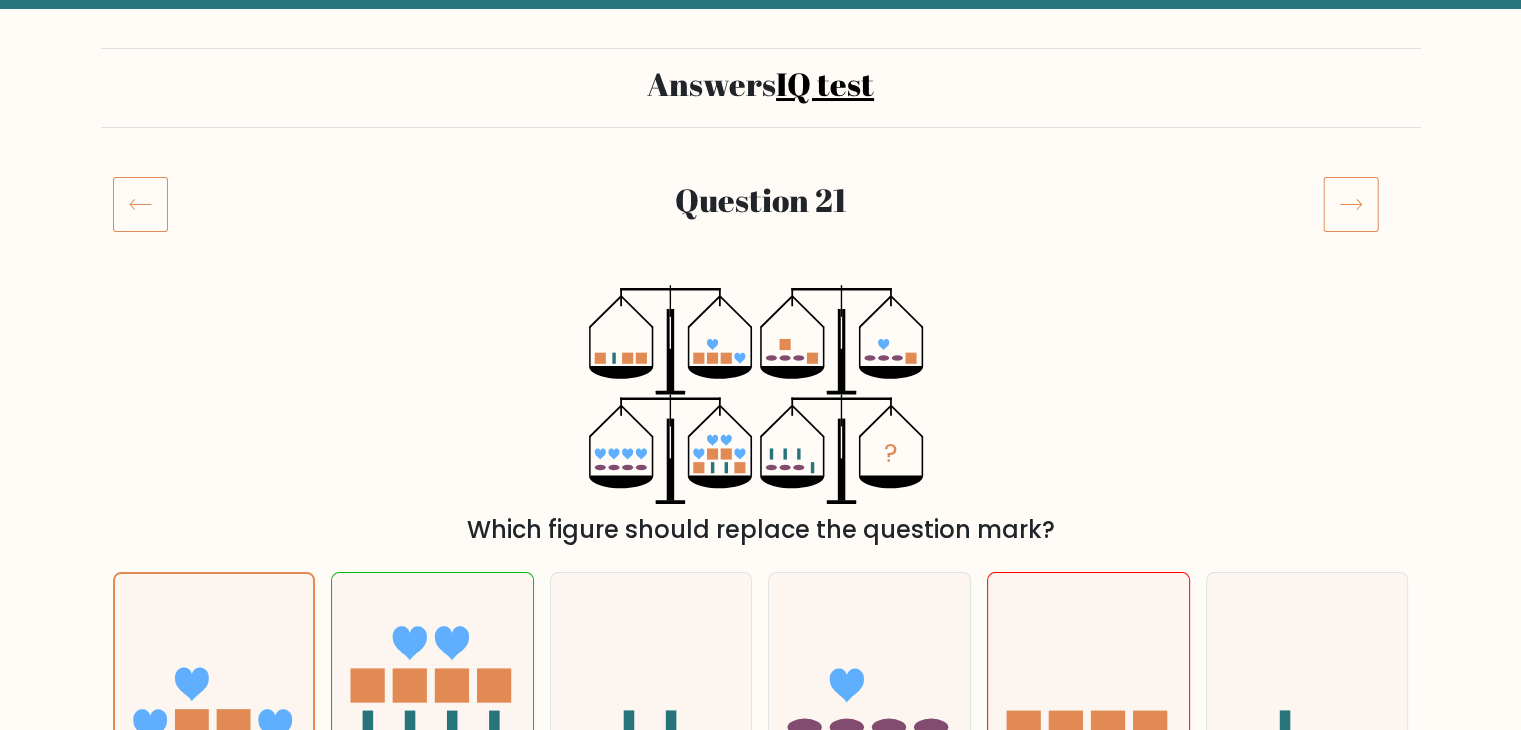 scroll, scrollTop: 204, scrollLeft: 0, axis: vertical 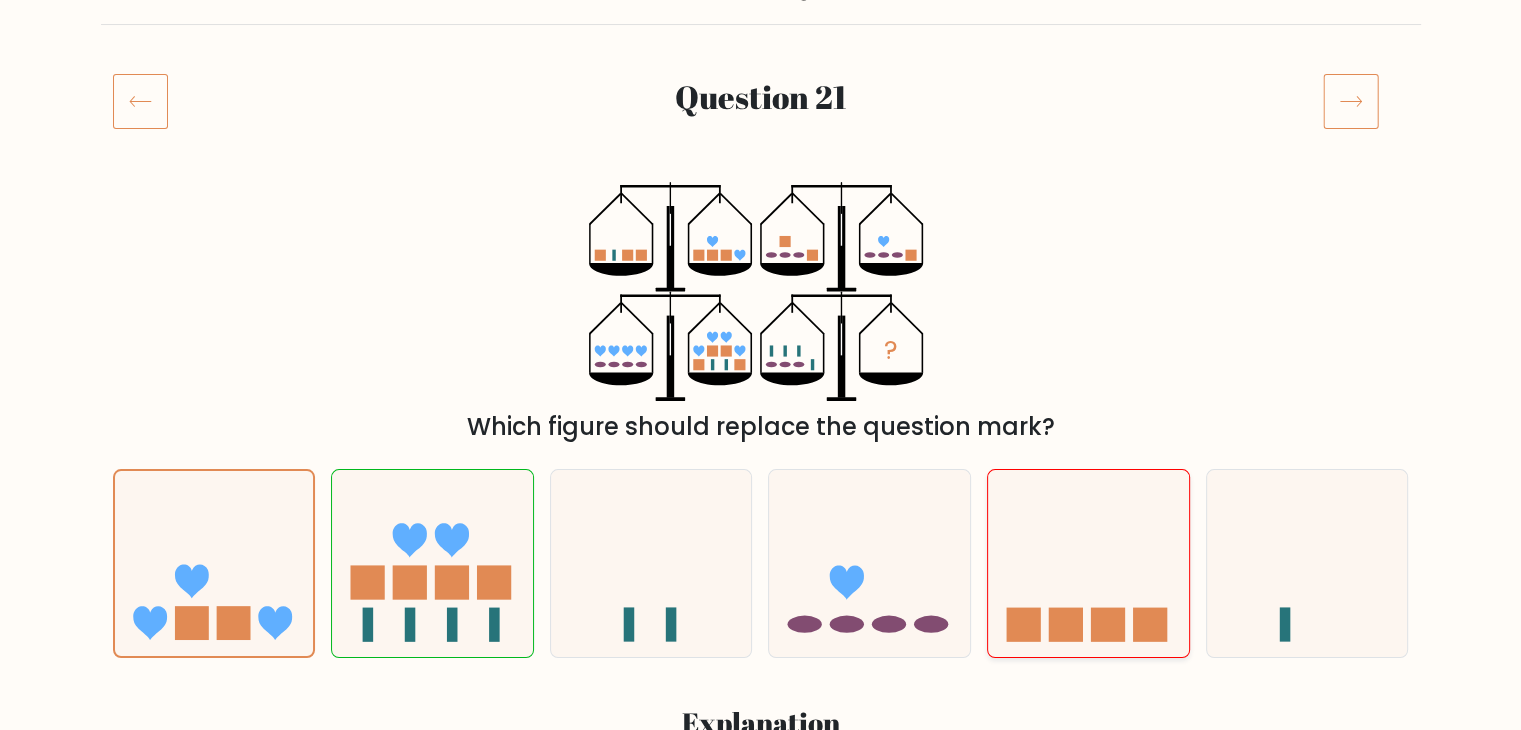 click 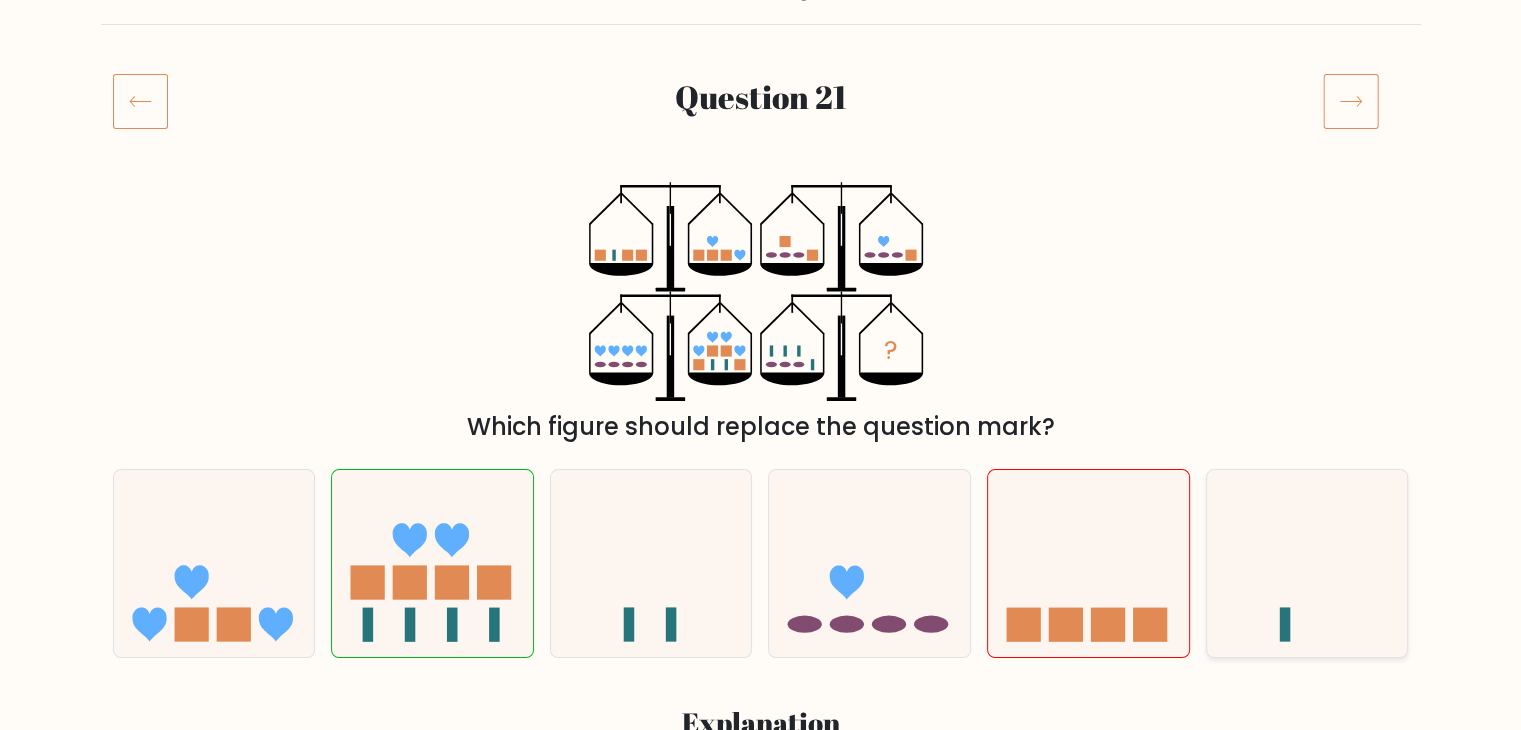 click 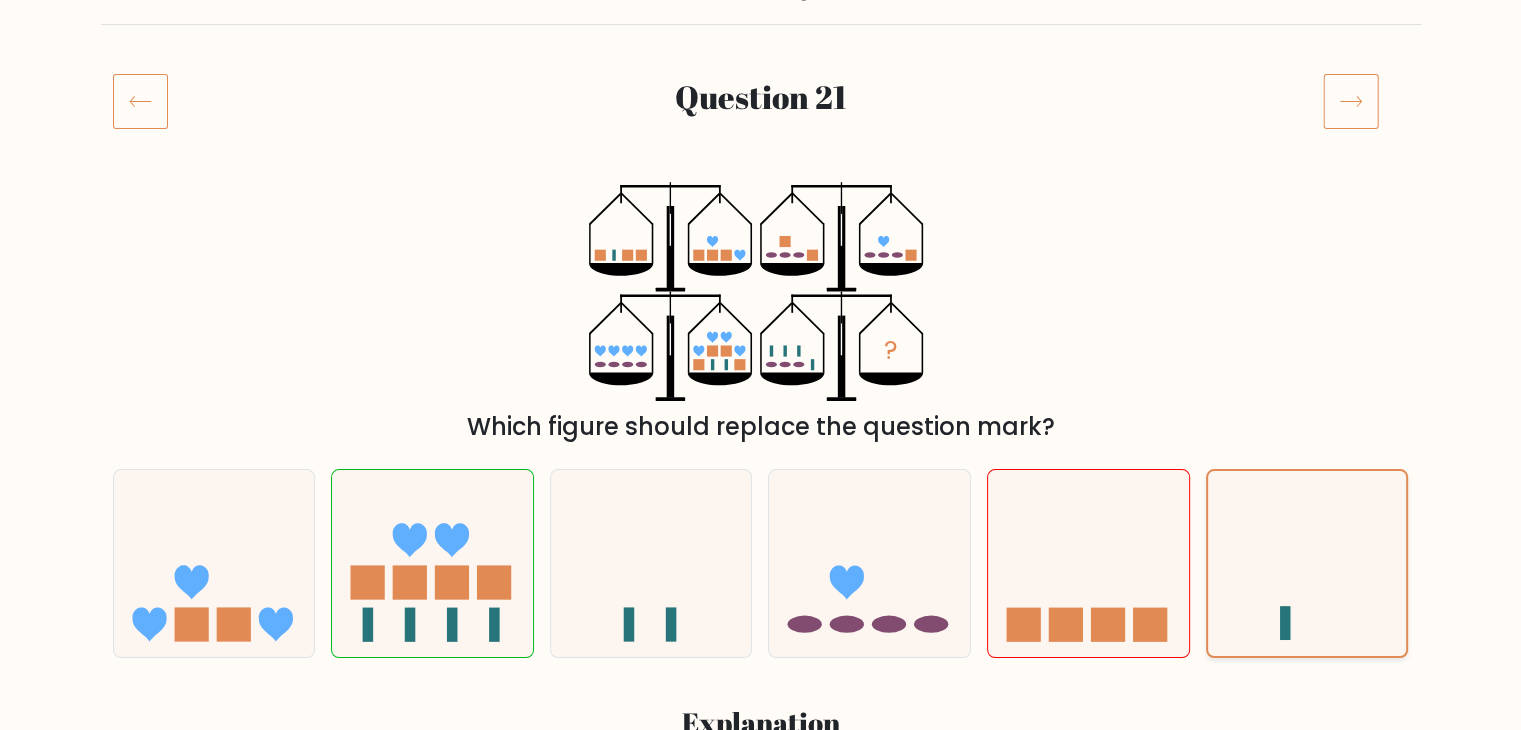 click 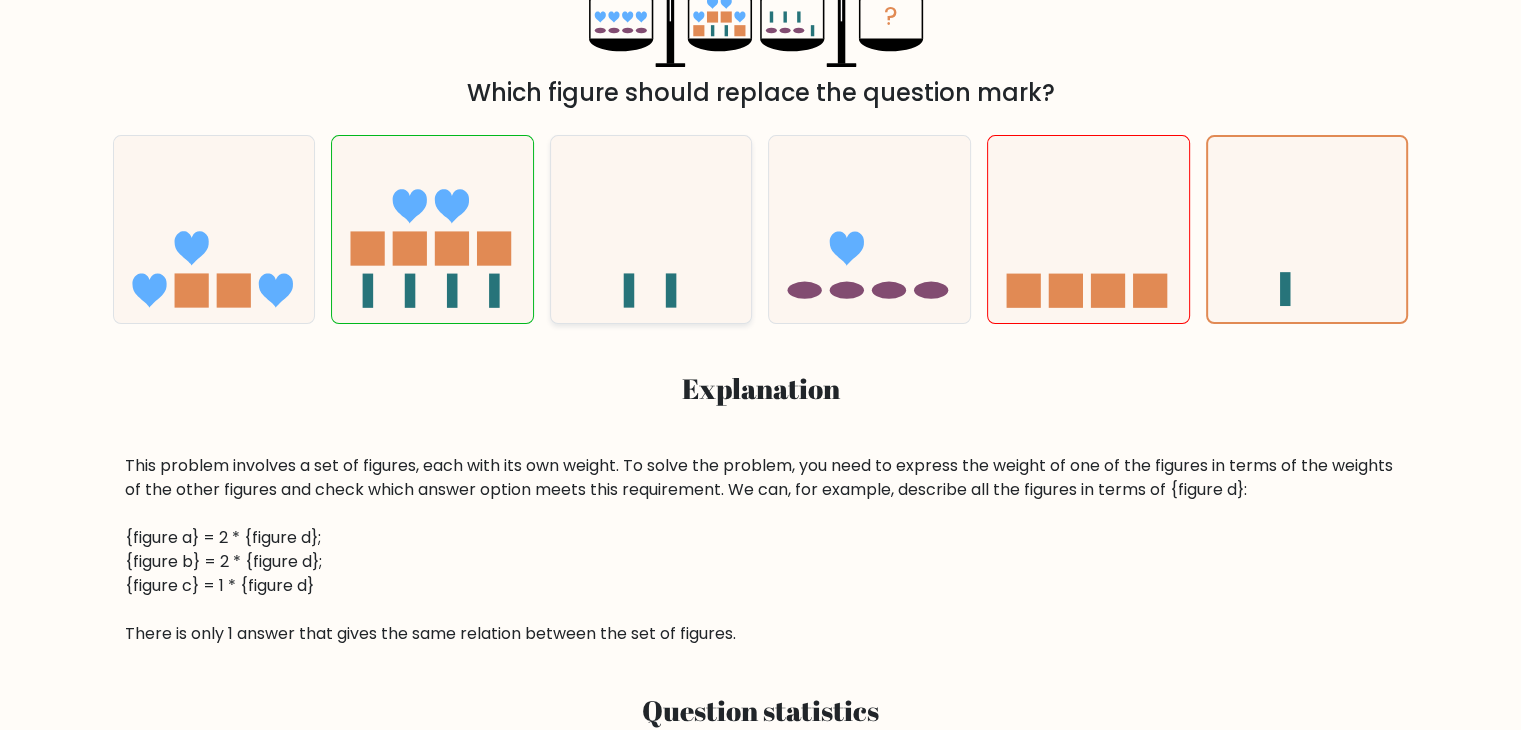 click at bounding box center [651, 229] 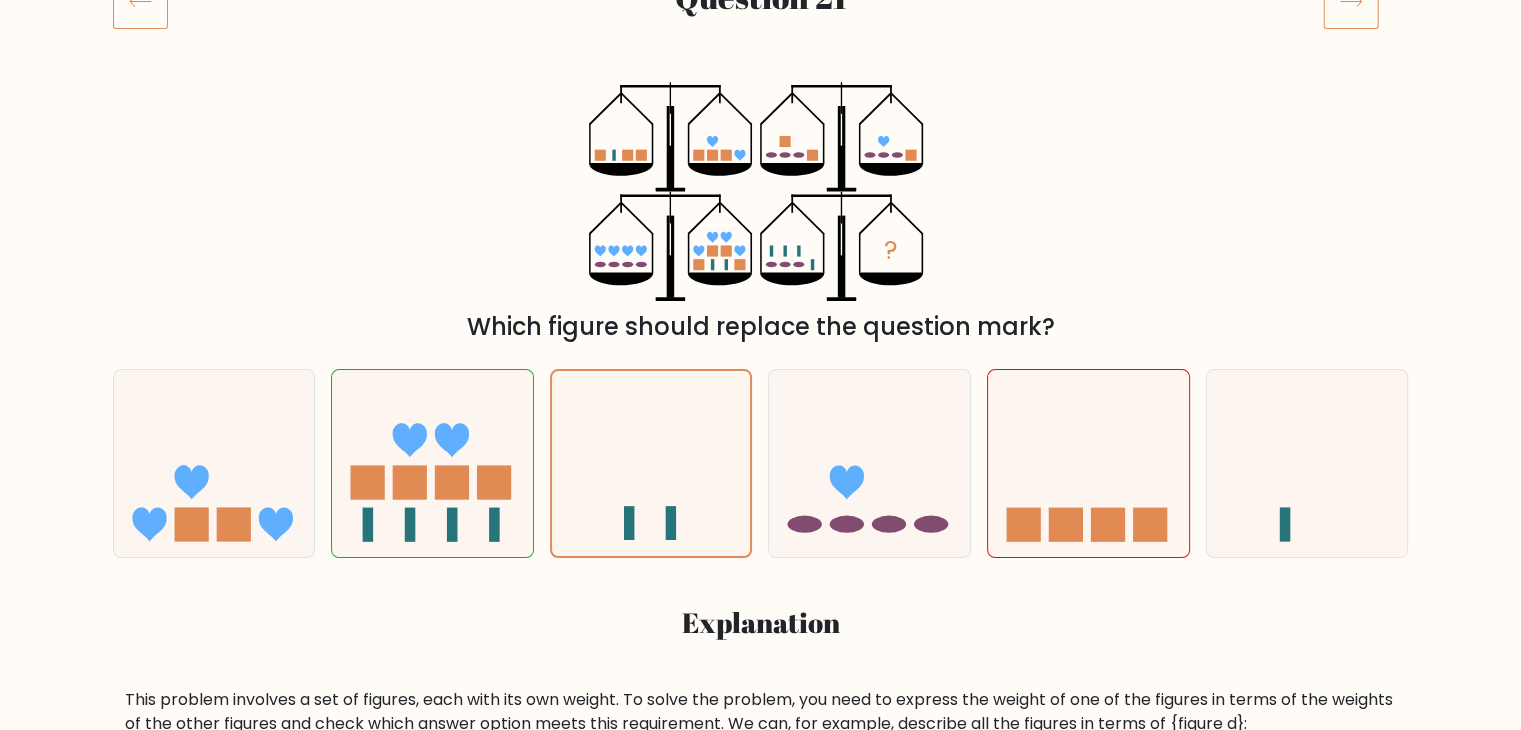 scroll, scrollTop: 272, scrollLeft: 0, axis: vertical 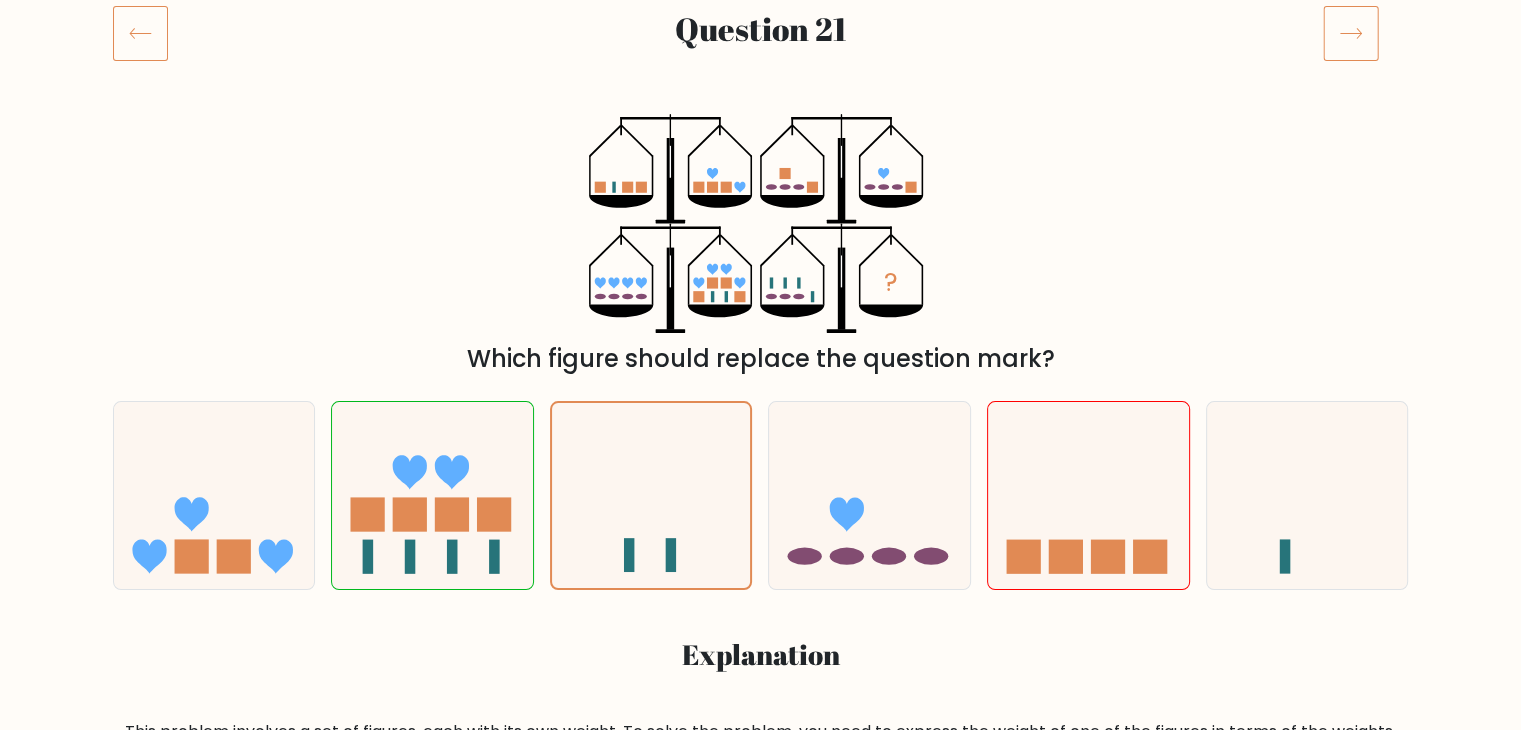 click 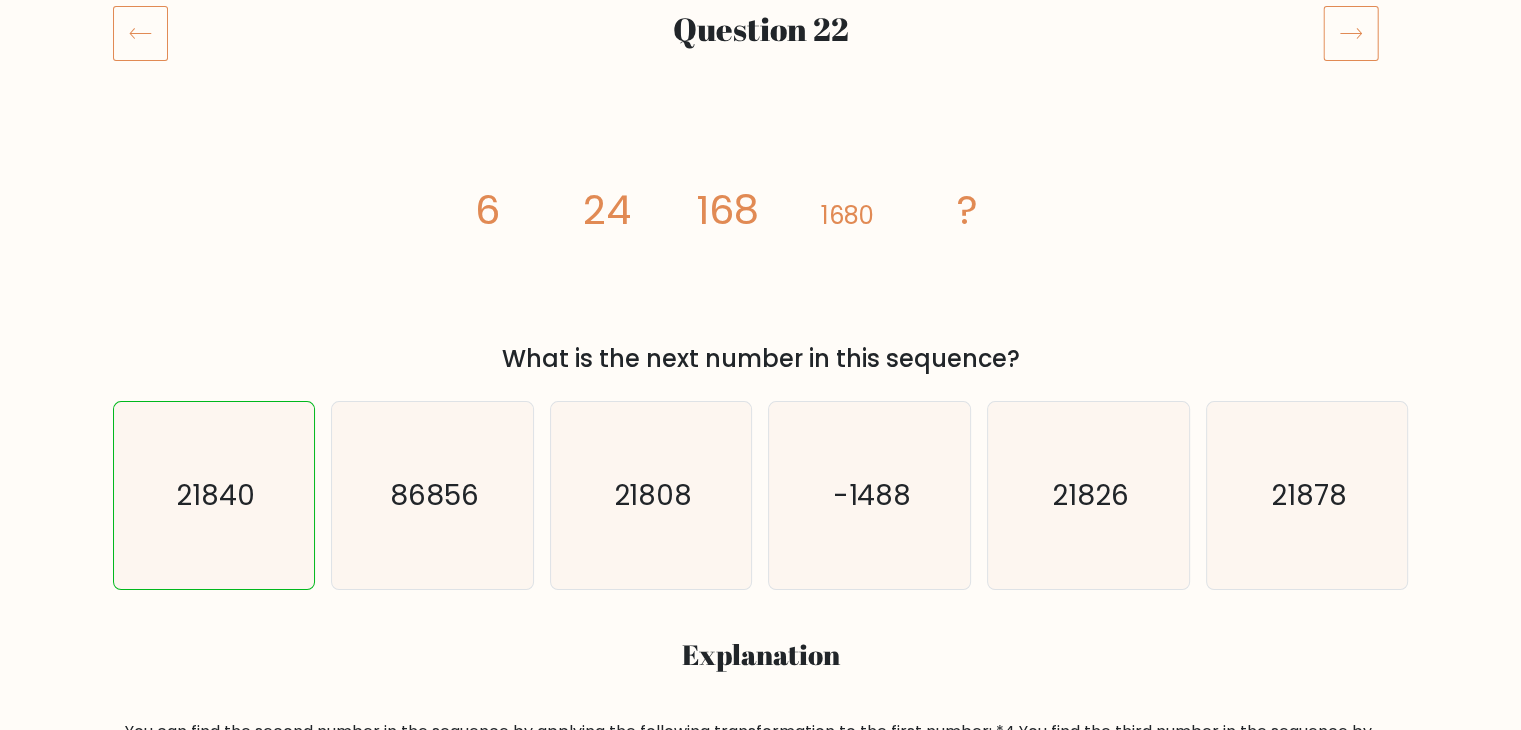 scroll, scrollTop: 266, scrollLeft: 0, axis: vertical 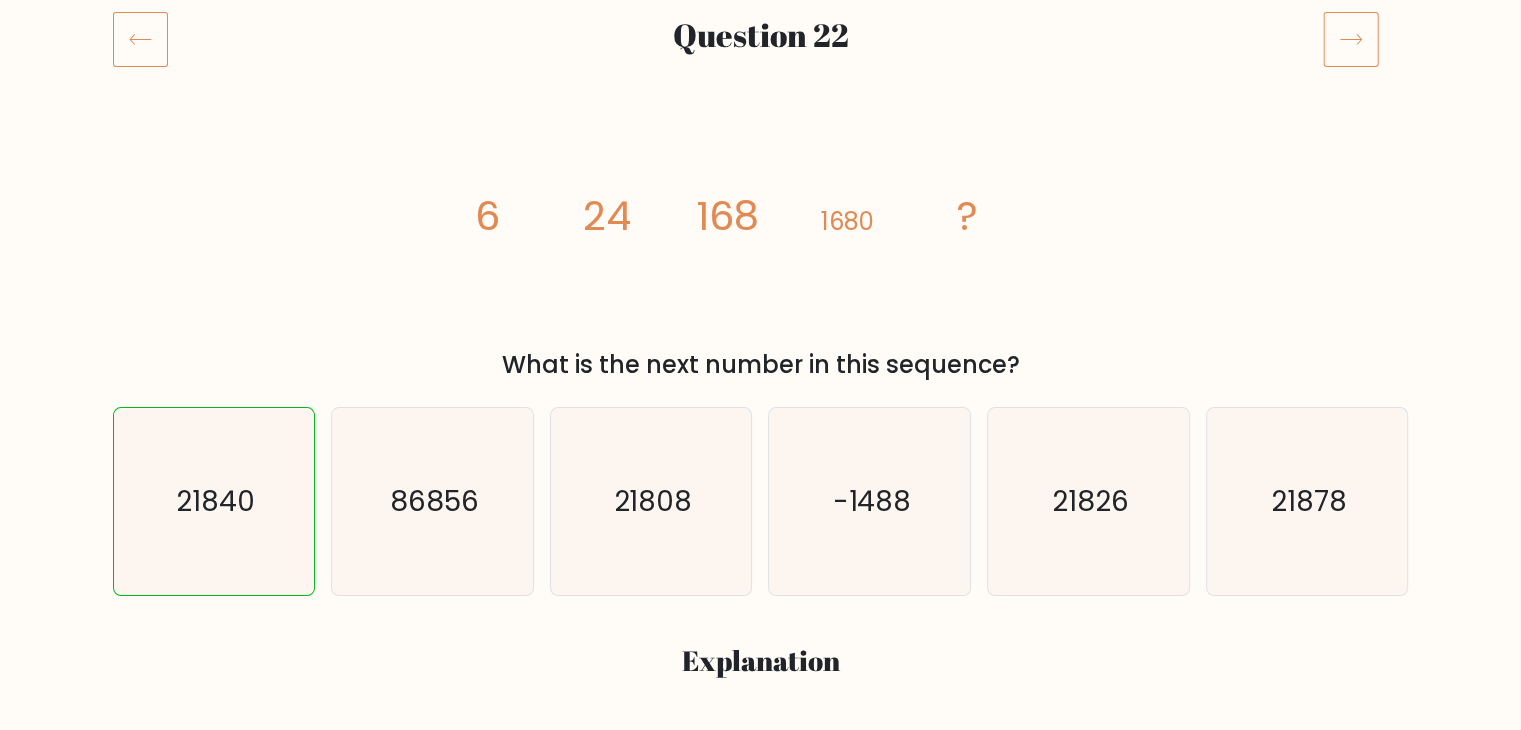 drag, startPoint x: 1365, startPoint y: 46, endPoint x: 1335, endPoint y: 57, distance: 31.95309 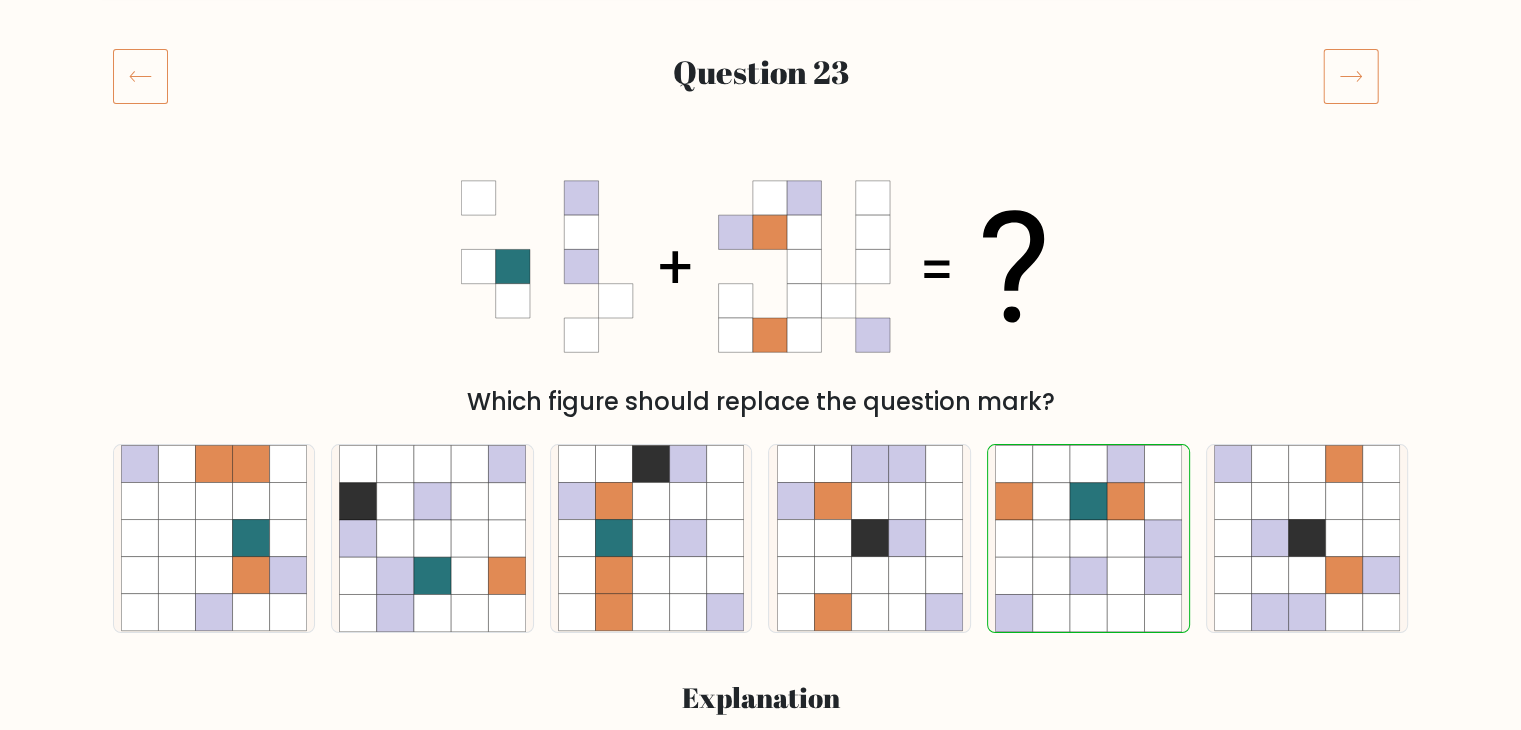 scroll, scrollTop: 0, scrollLeft: 0, axis: both 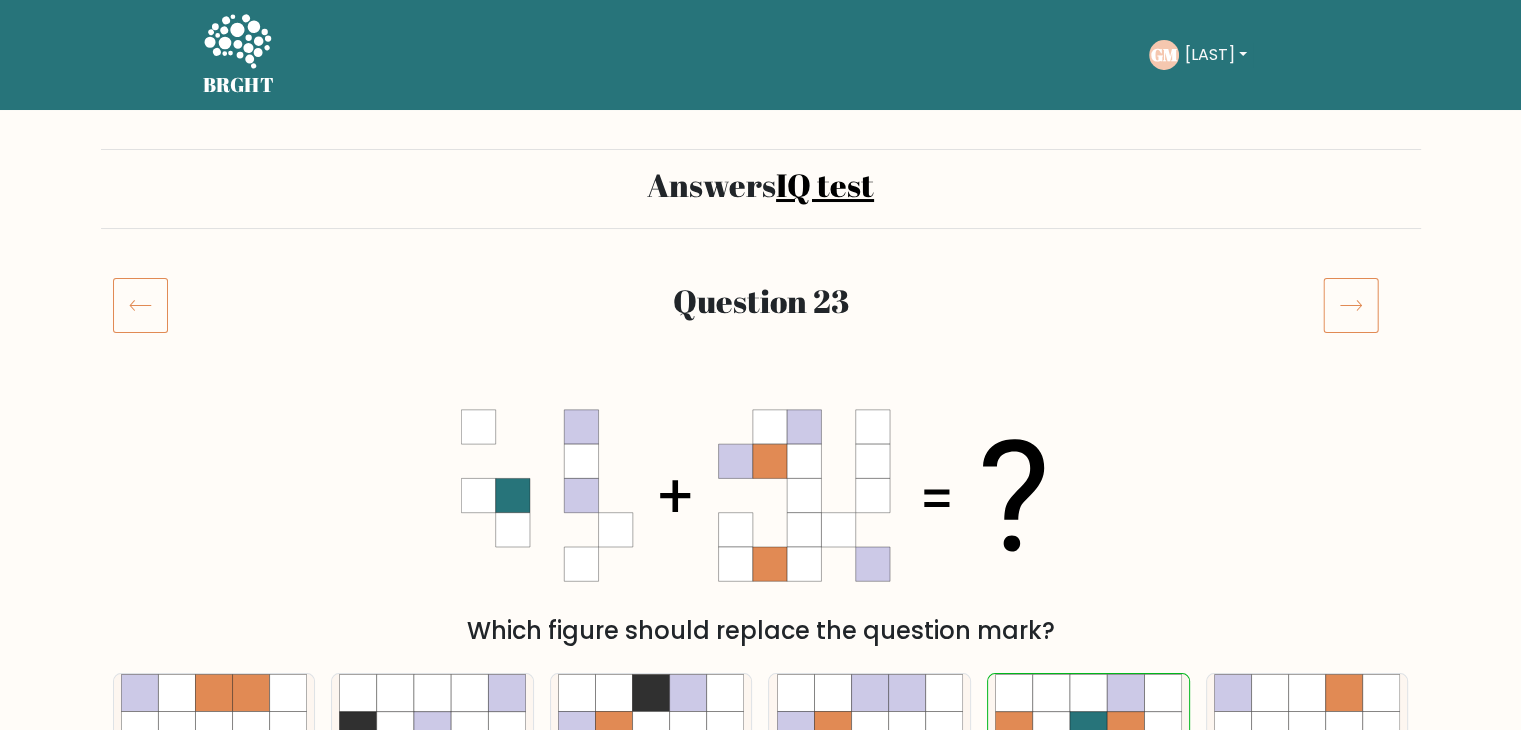 click 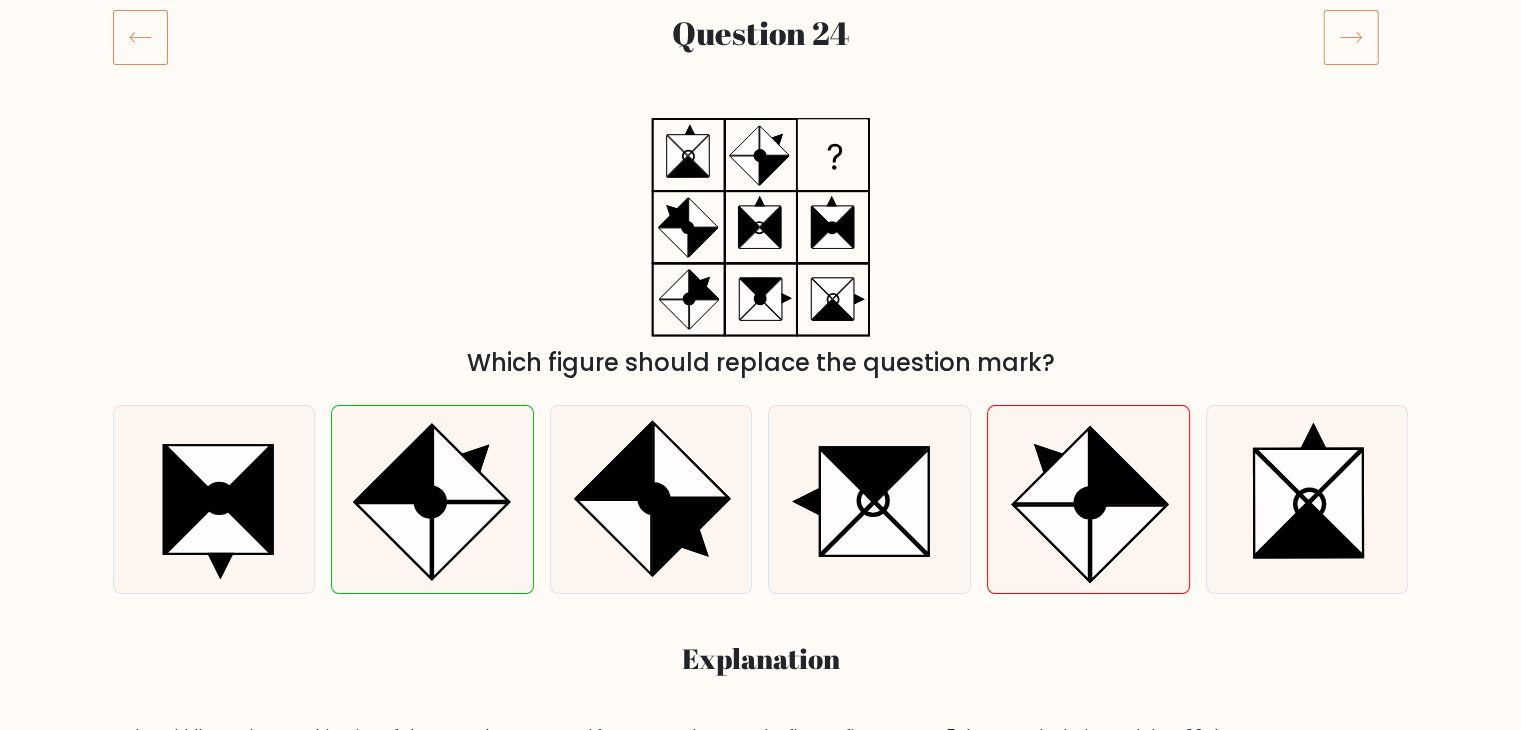 scroll, scrollTop: 79, scrollLeft: 0, axis: vertical 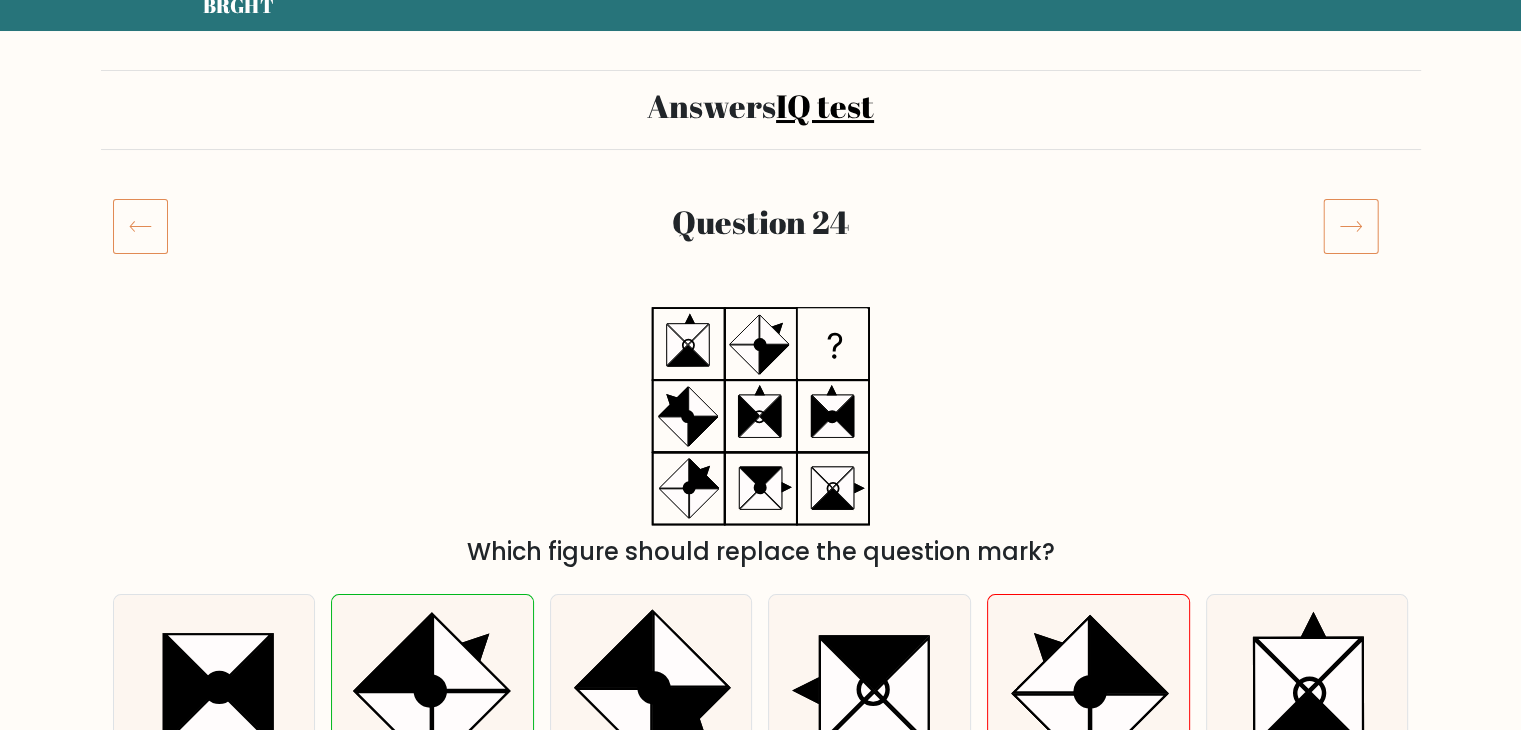 click 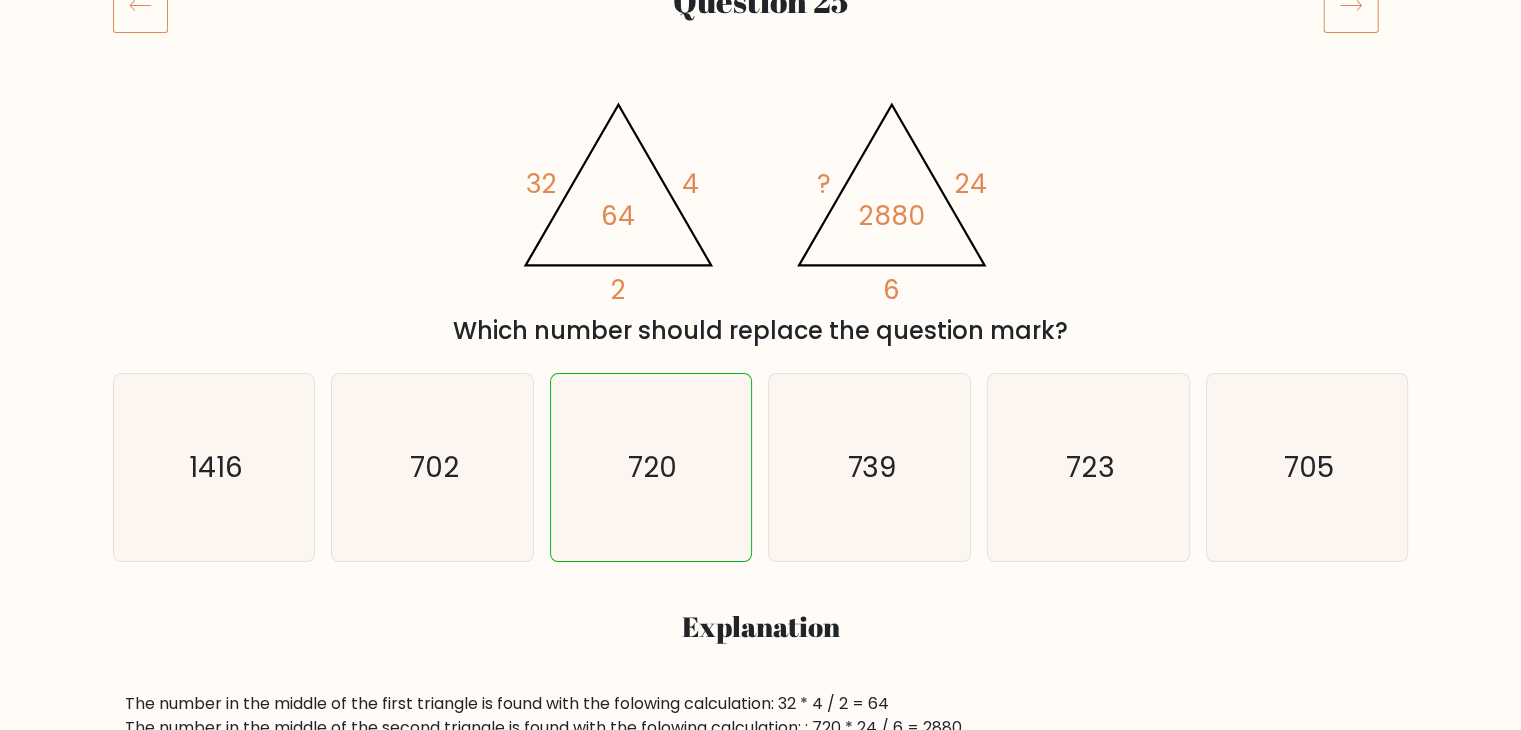 scroll, scrollTop: 66, scrollLeft: 0, axis: vertical 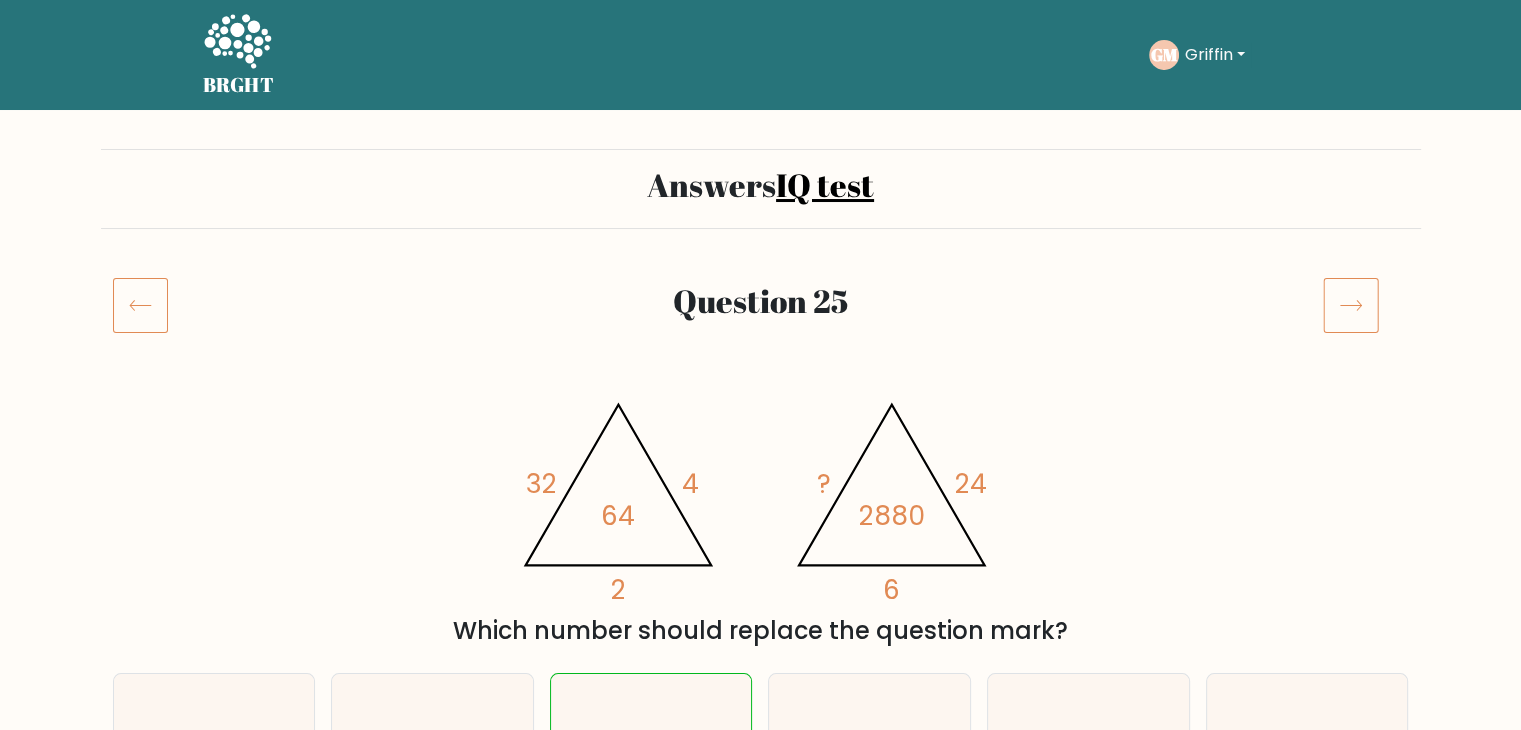 drag, startPoint x: 1341, startPoint y: 302, endPoint x: 1295, endPoint y: 317, distance: 48.38388 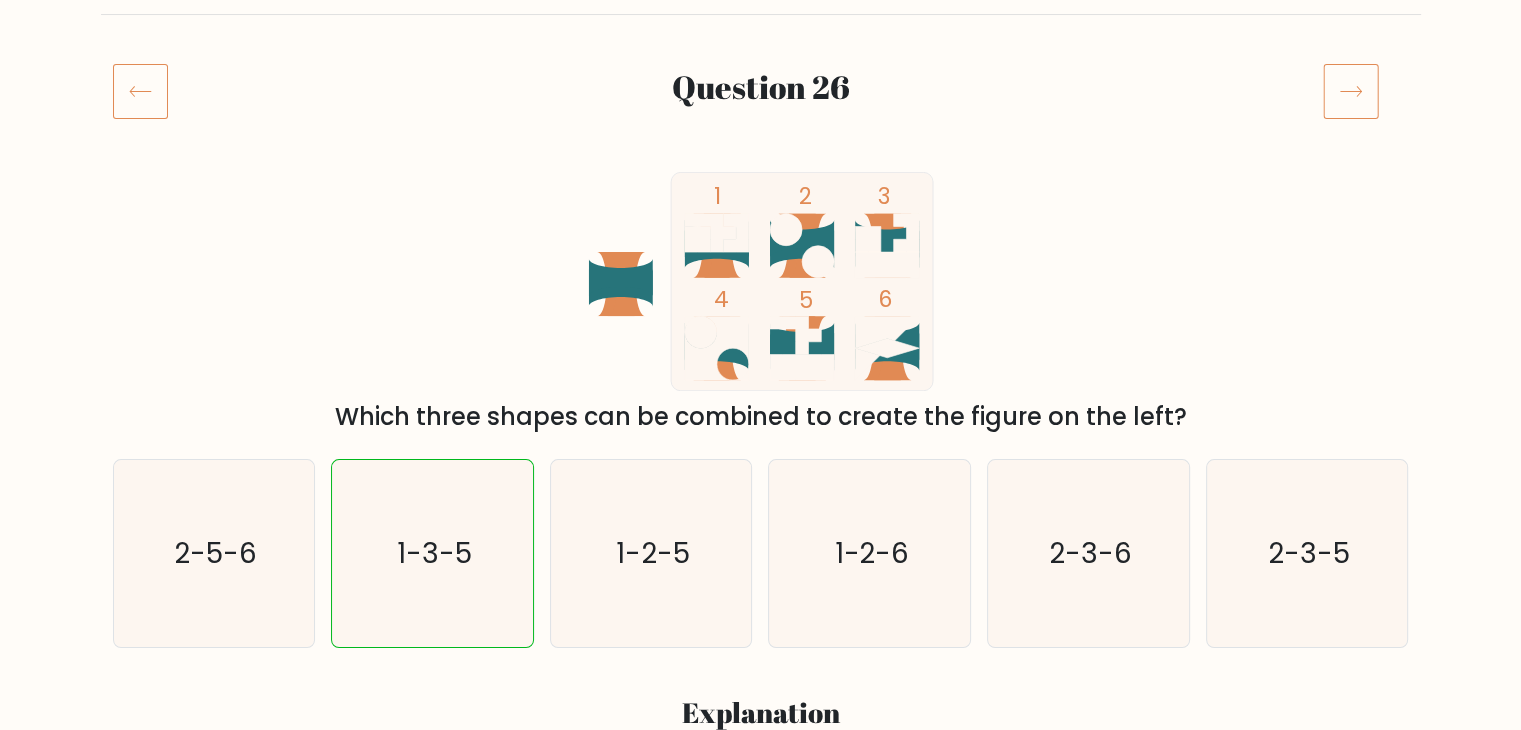 scroll, scrollTop: 200, scrollLeft: 0, axis: vertical 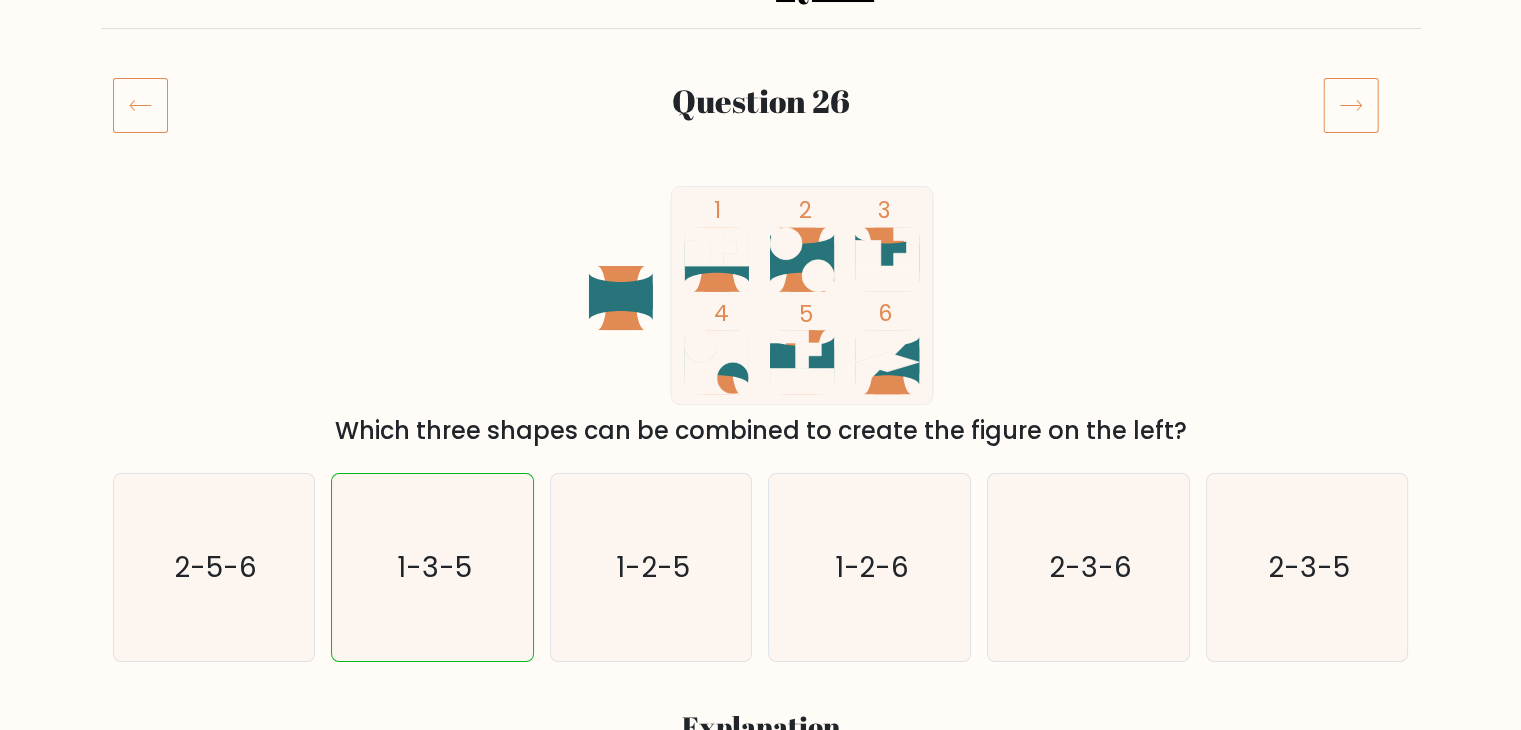 click 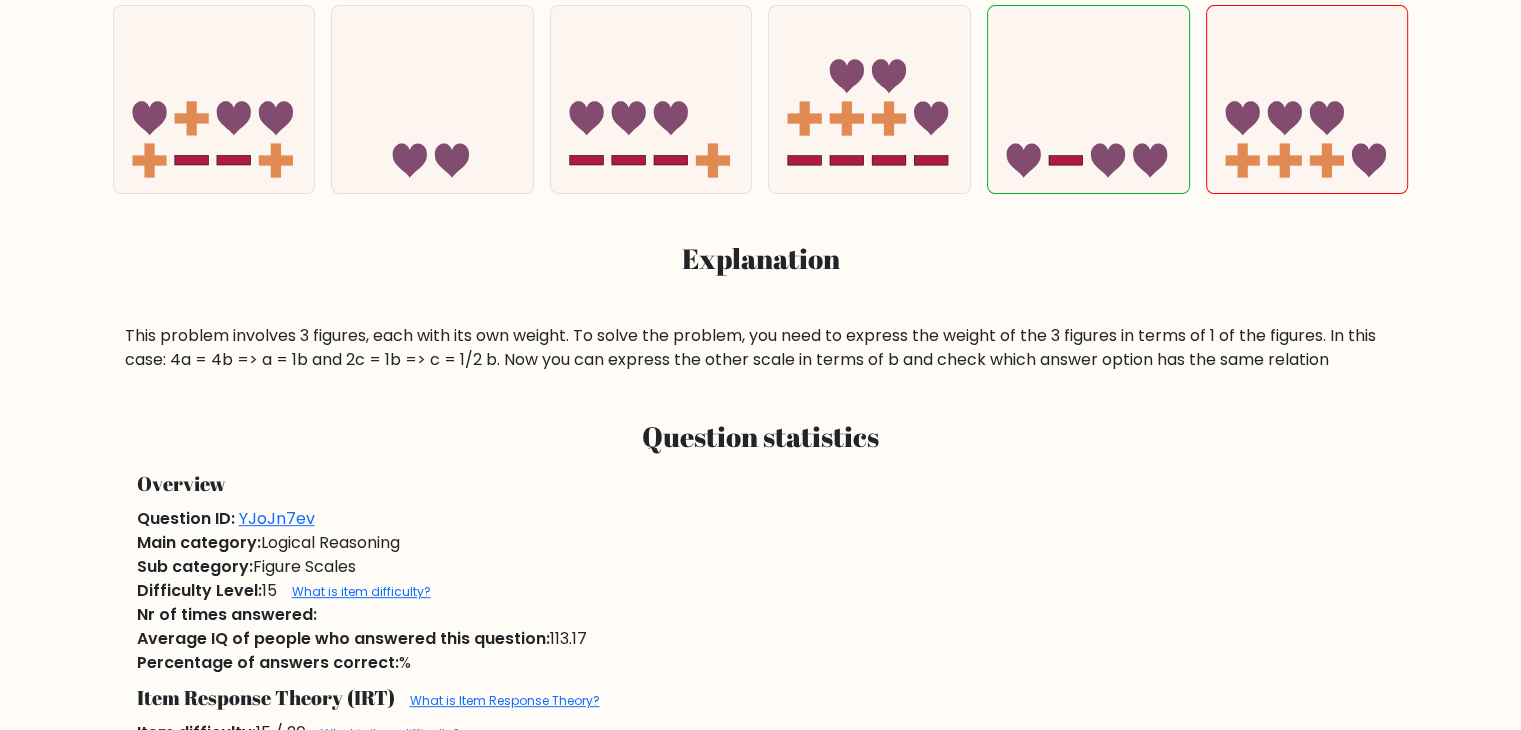 scroll, scrollTop: 666, scrollLeft: 0, axis: vertical 